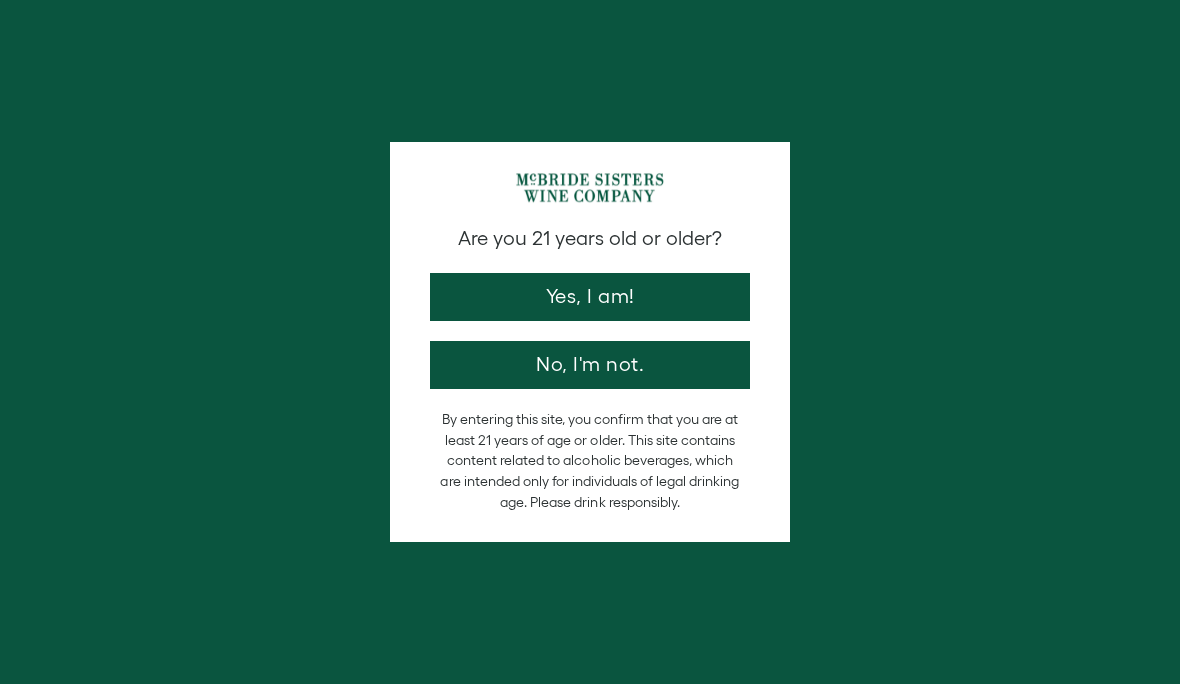 scroll, scrollTop: 0, scrollLeft: 0, axis: both 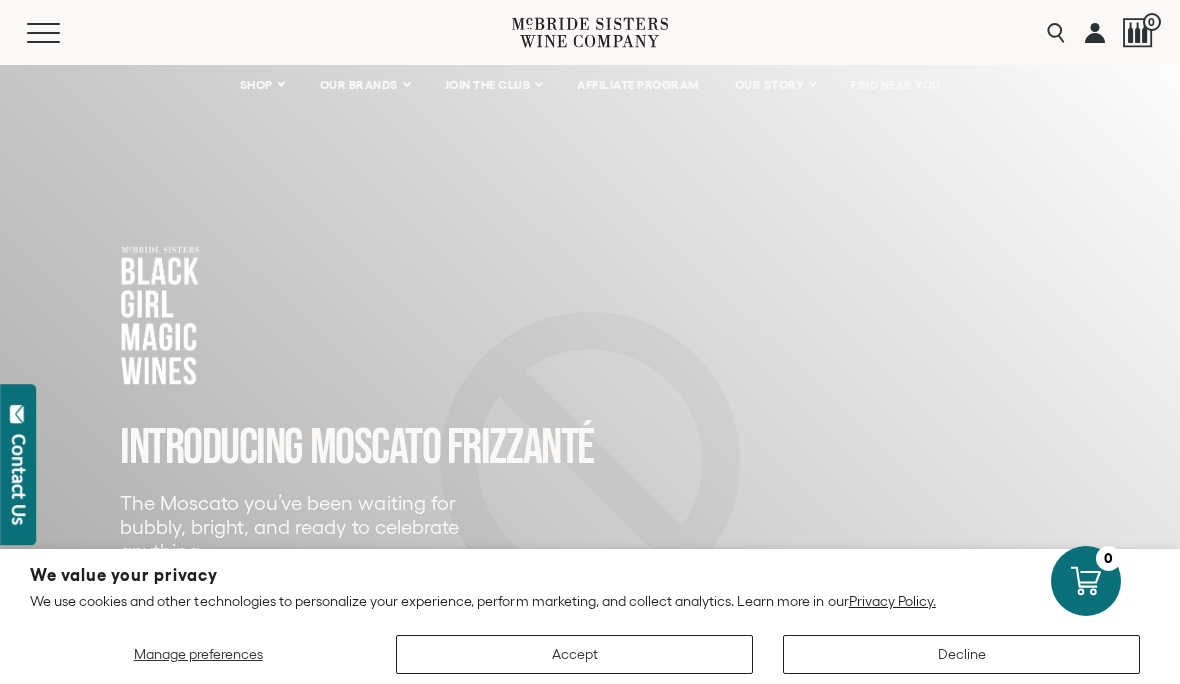 click on "Accept" at bounding box center [574, 654] 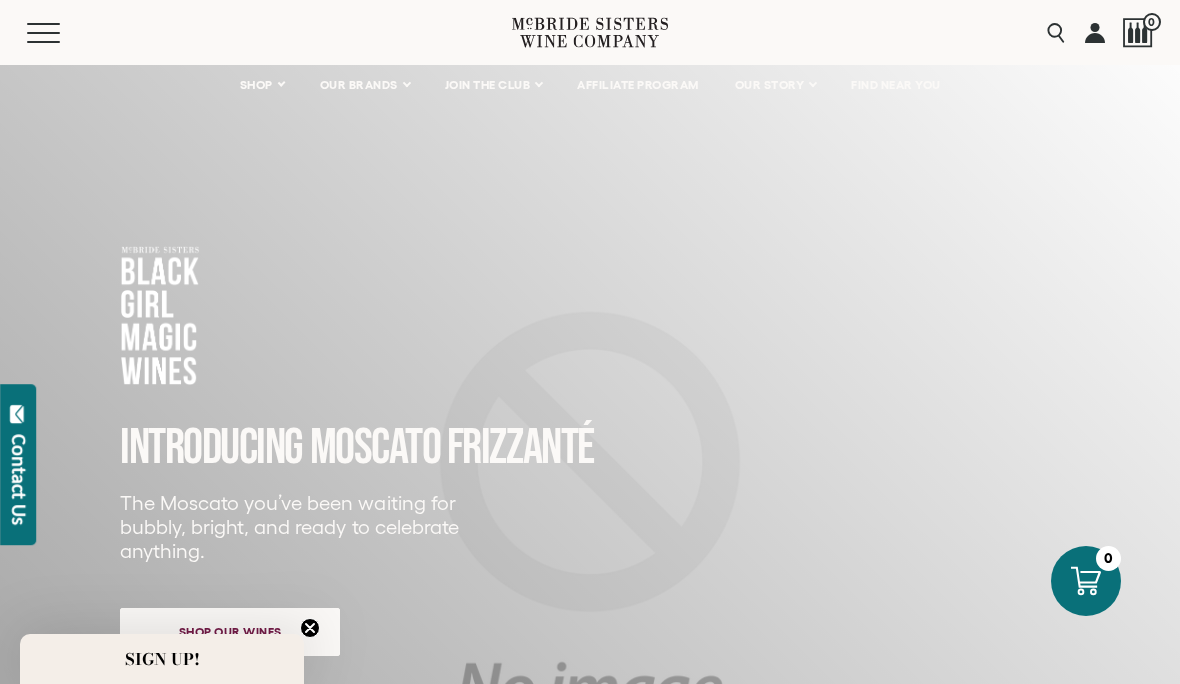 click at bounding box center [1095, 32] 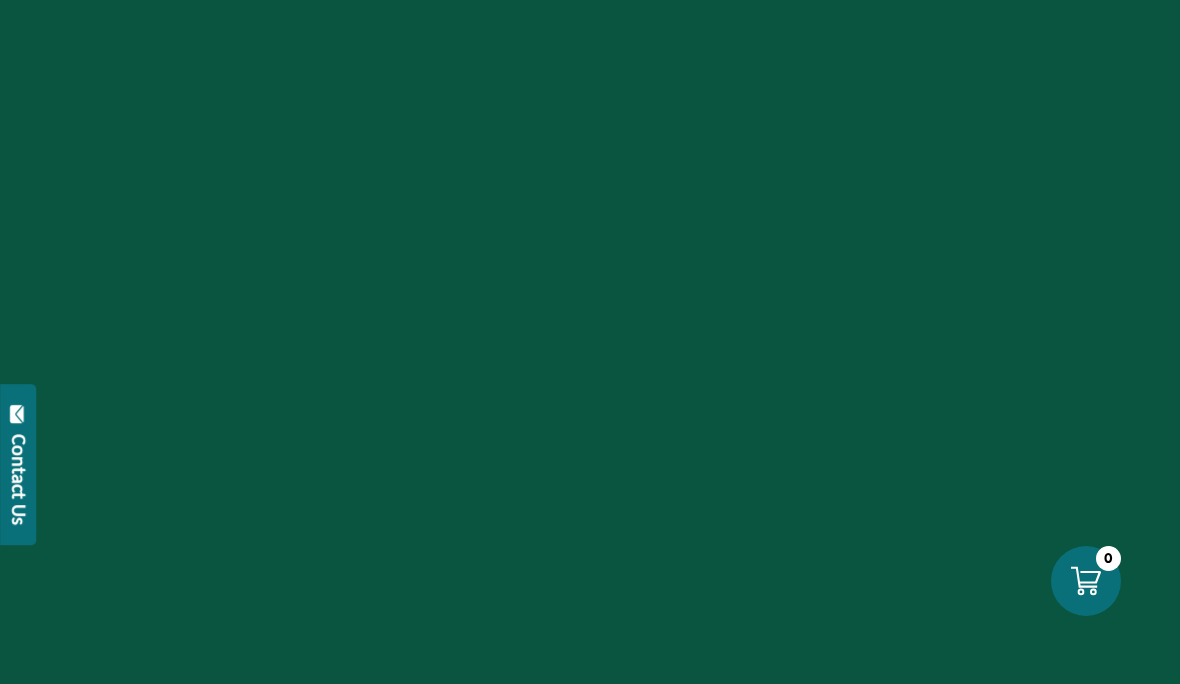 scroll, scrollTop: 0, scrollLeft: 0, axis: both 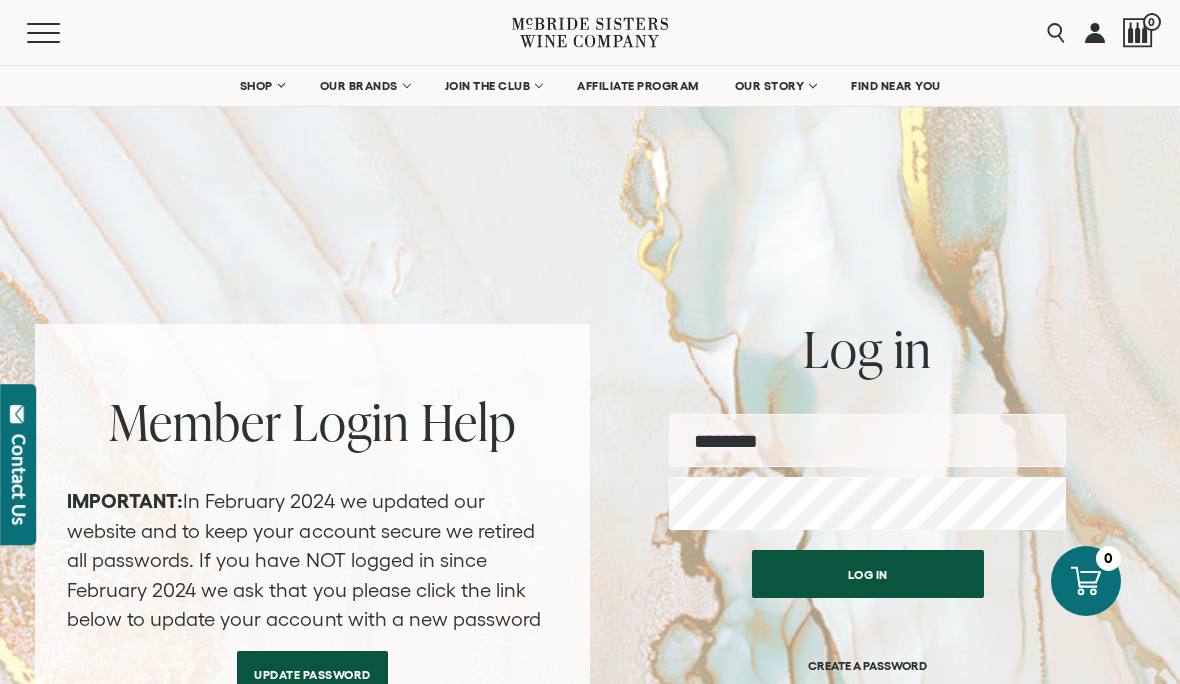 click at bounding box center (867, 440) 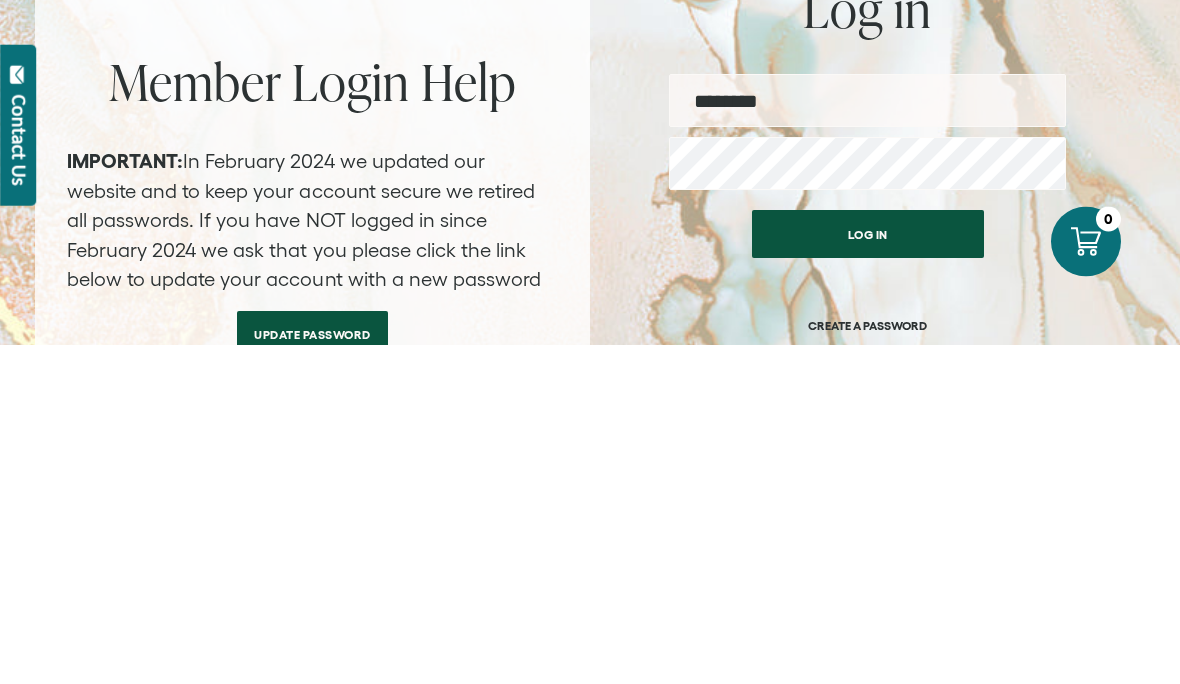 type on "**********" 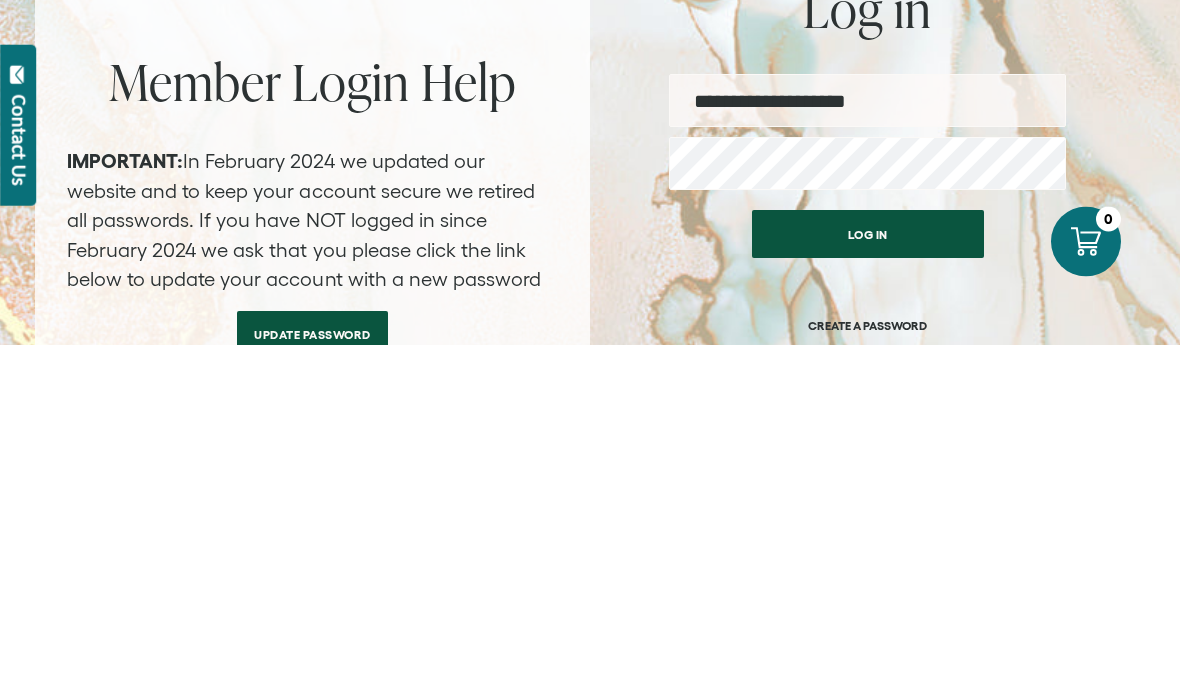 scroll, scrollTop: 340, scrollLeft: 0, axis: vertical 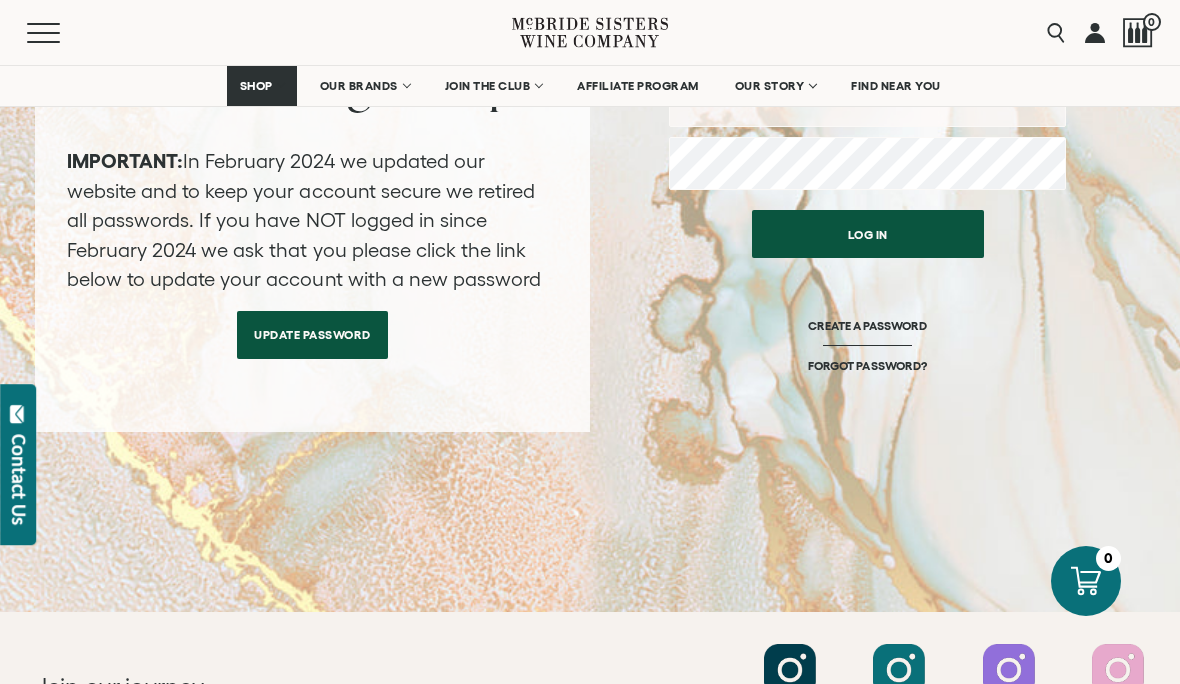 click on "Log in" at bounding box center (868, 234) 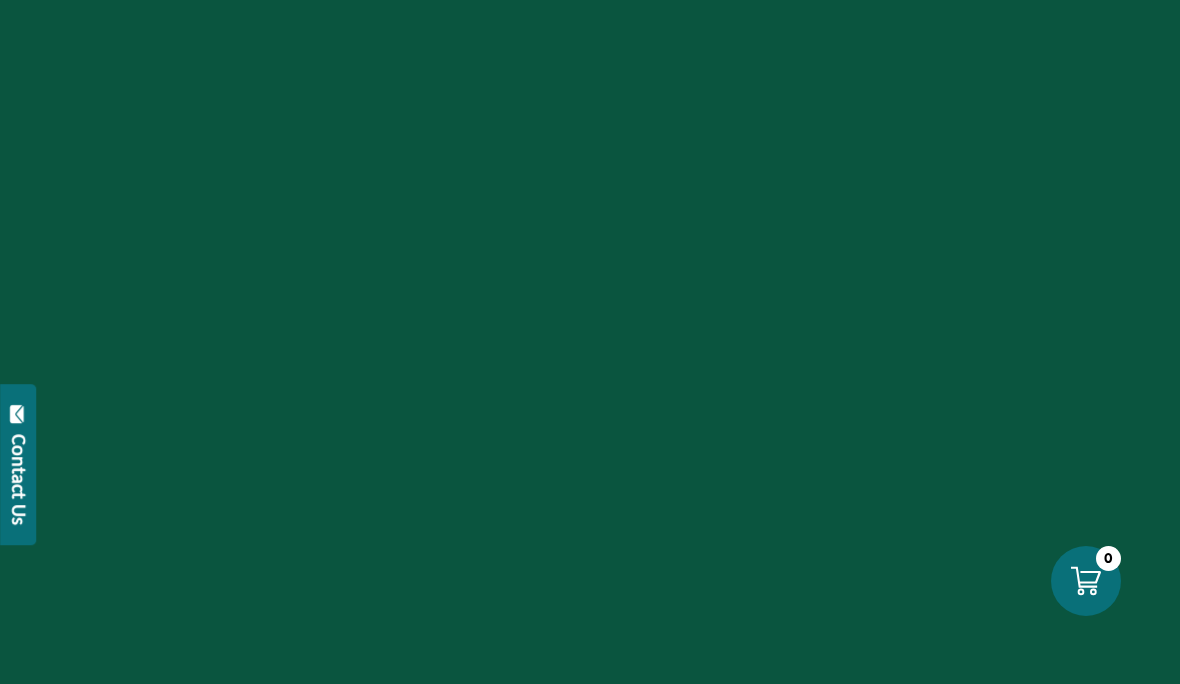 scroll, scrollTop: 0, scrollLeft: 0, axis: both 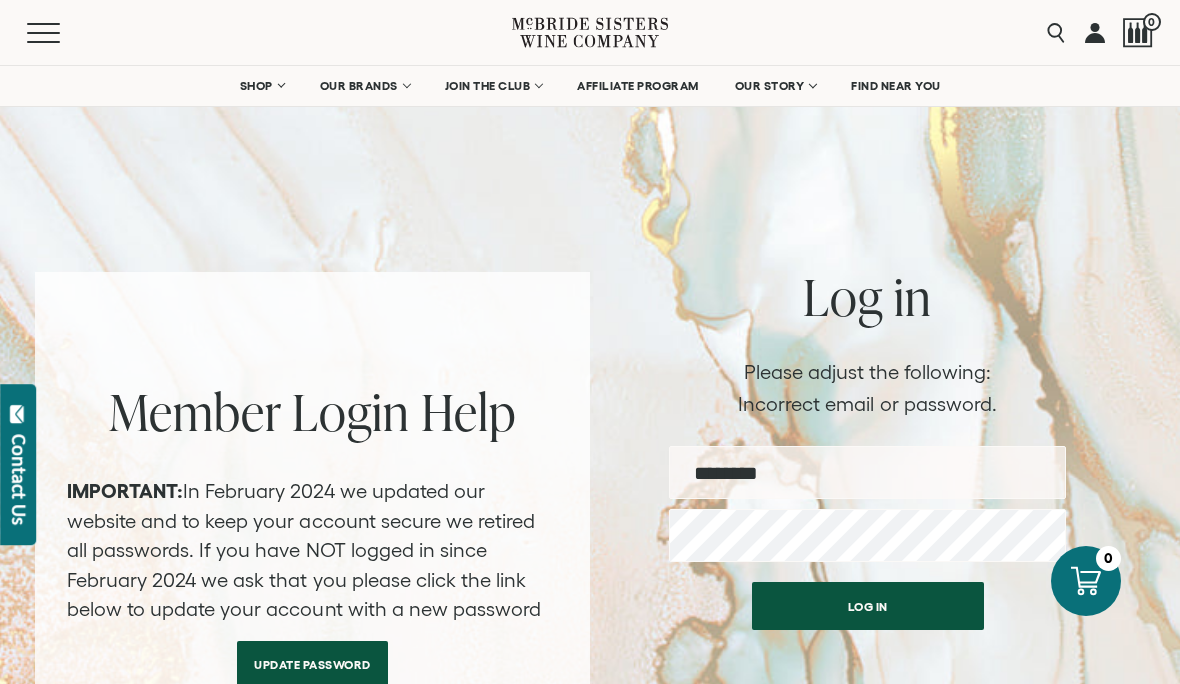 click at bounding box center (867, 472) 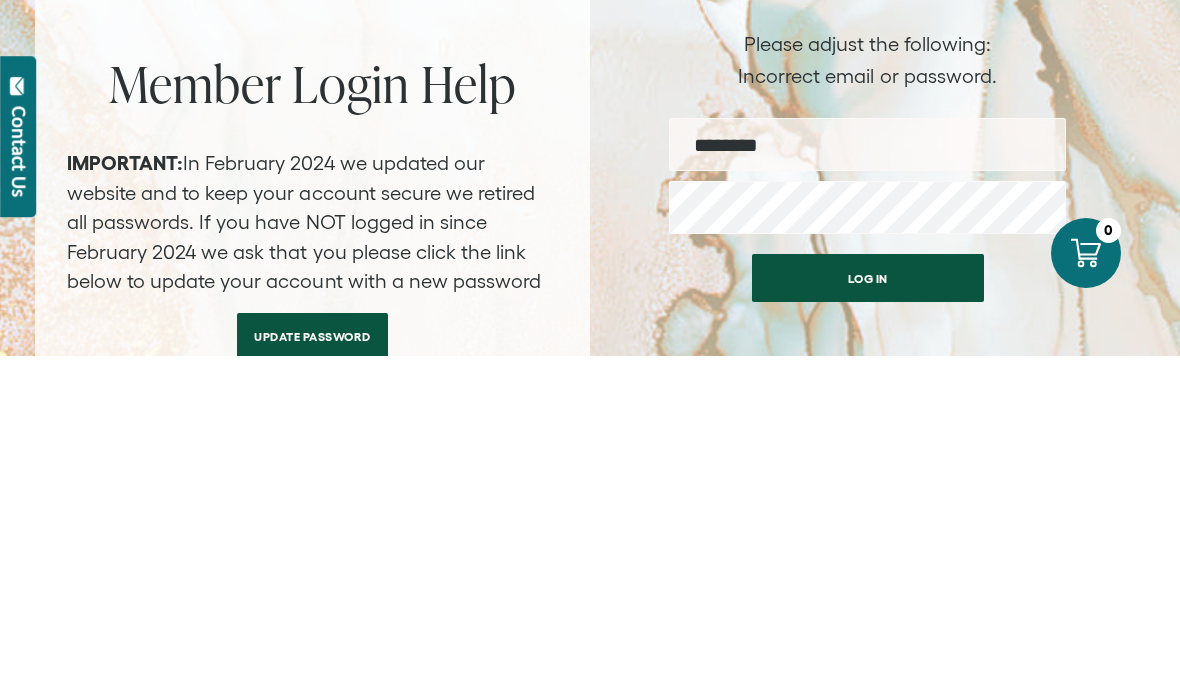 type on "**********" 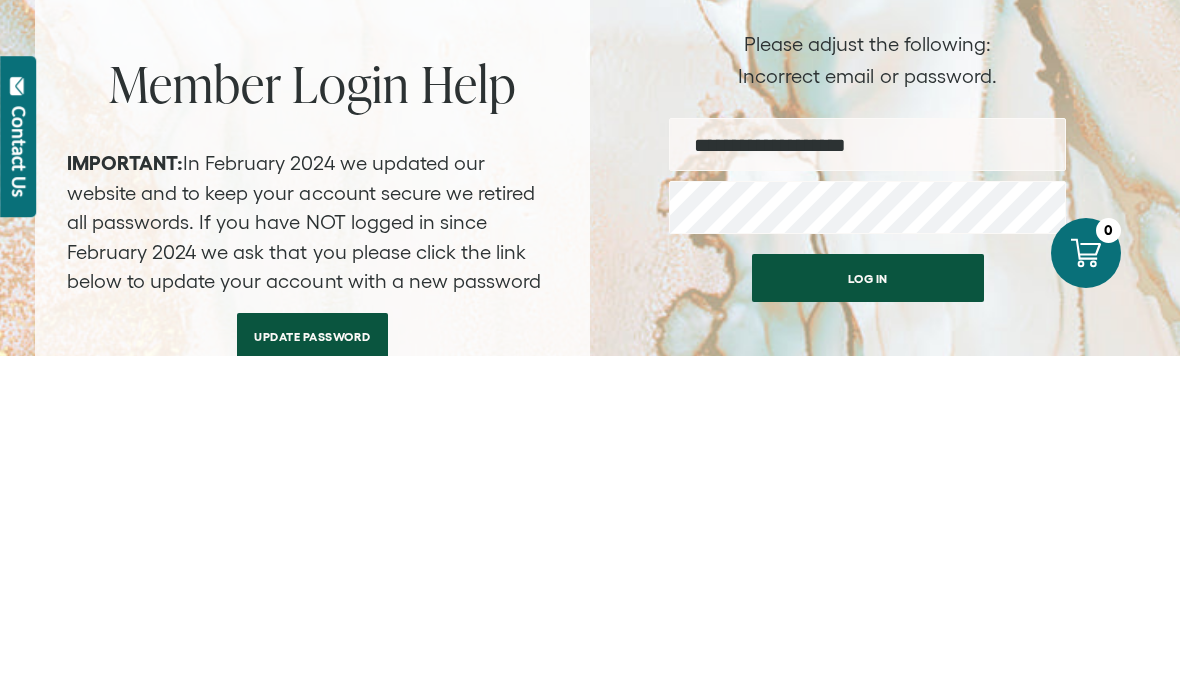 click on "Log in" at bounding box center [868, 606] 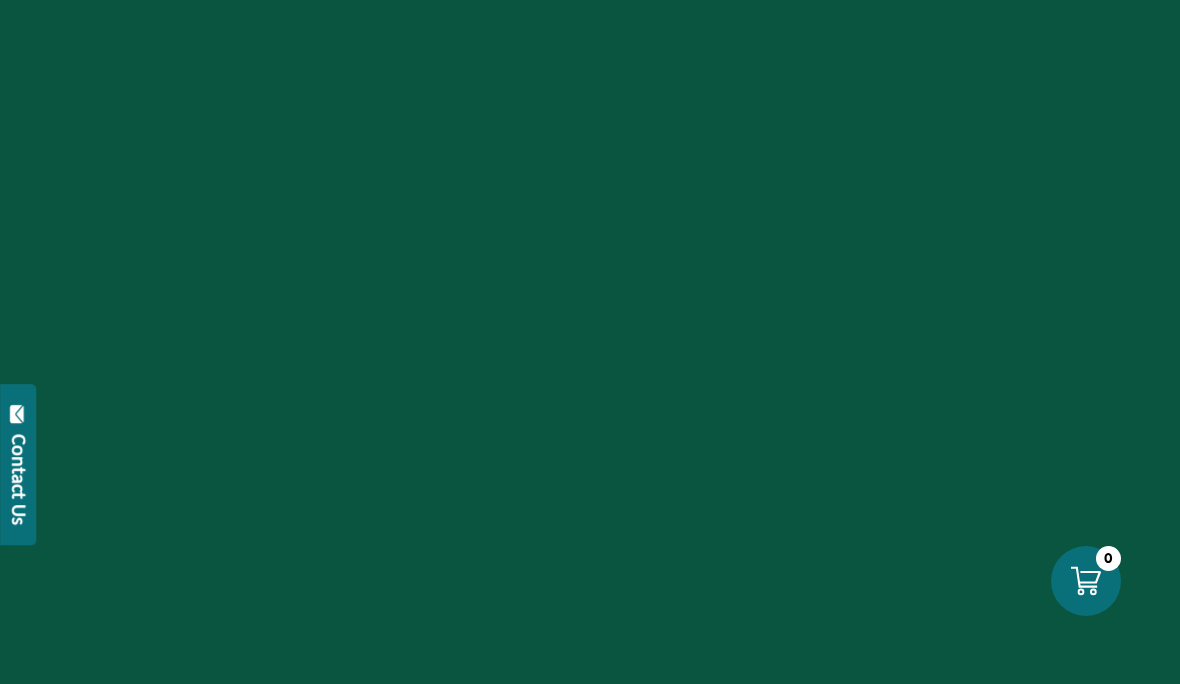 scroll, scrollTop: 0, scrollLeft: 0, axis: both 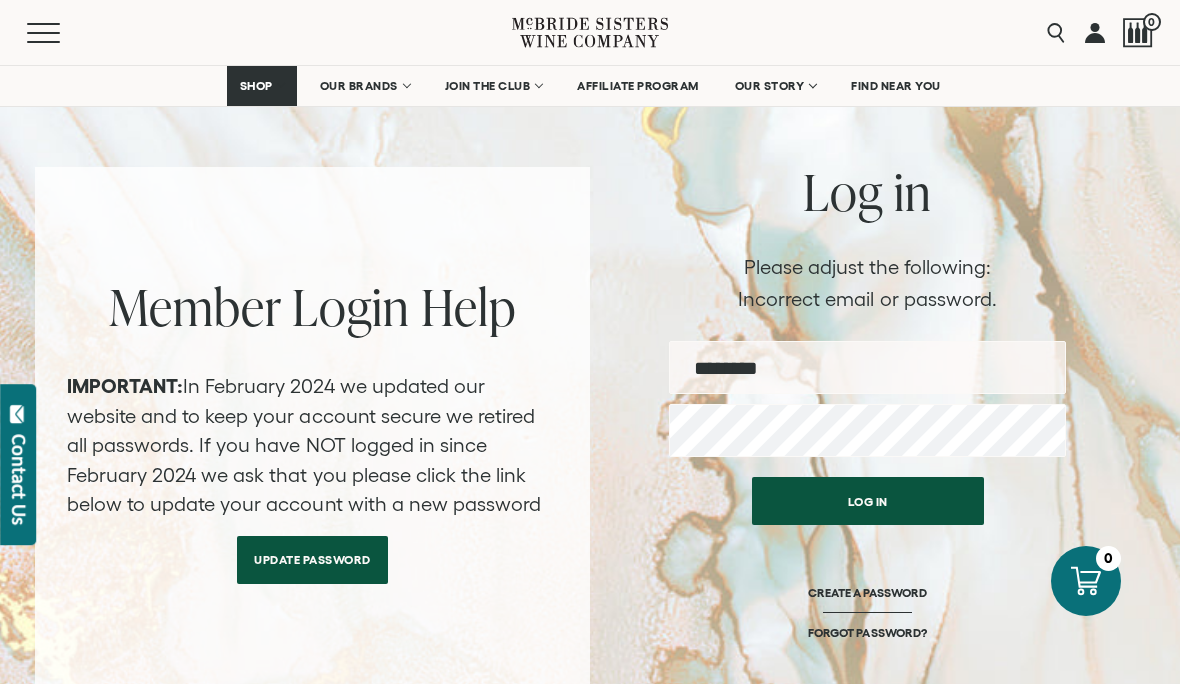 click on "FORGOT PASSWORD?" at bounding box center [867, 632] 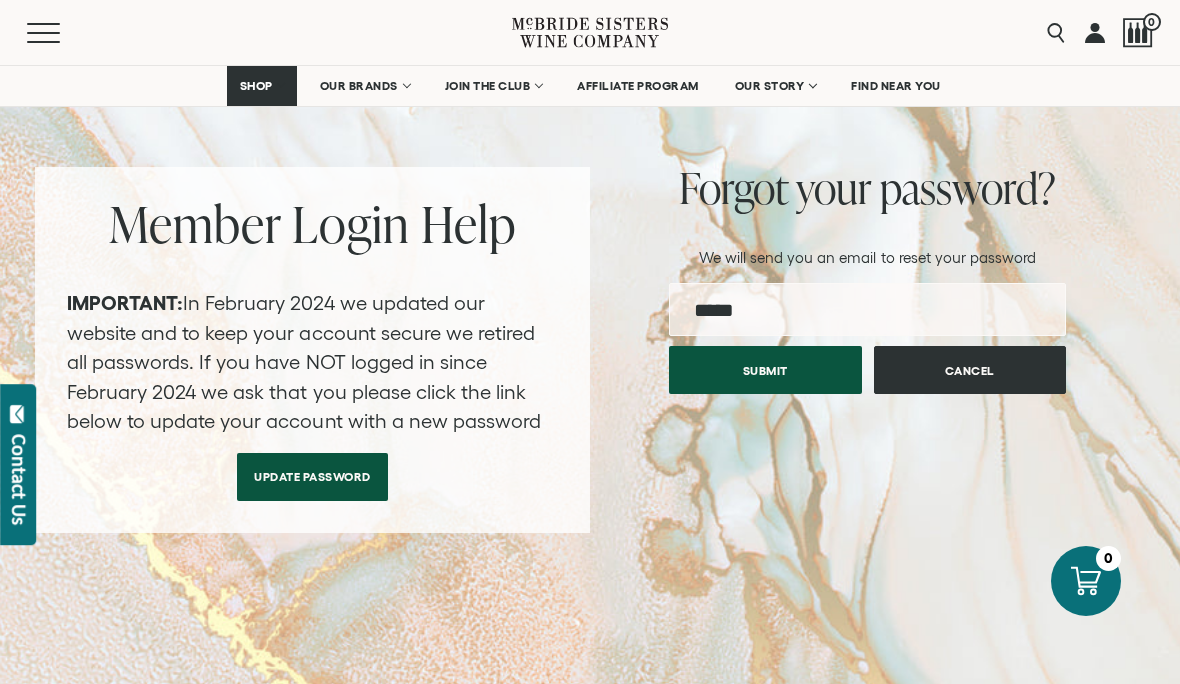 click at bounding box center [867, 309] 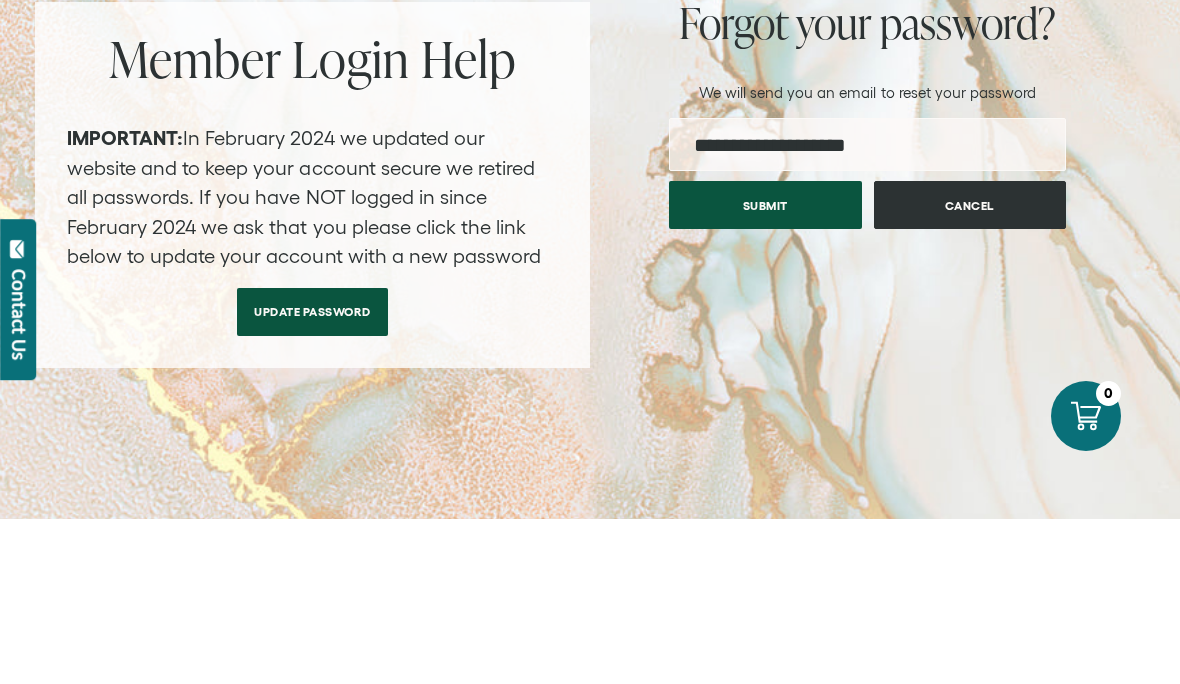type on "**********" 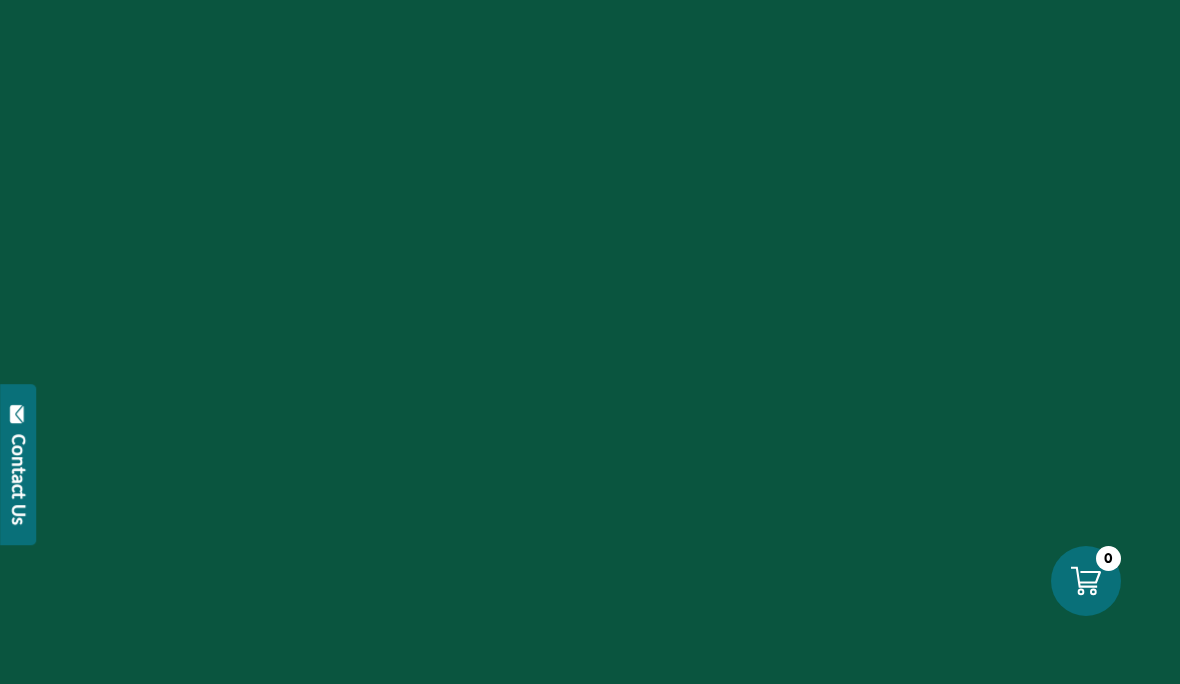 scroll, scrollTop: 0, scrollLeft: 0, axis: both 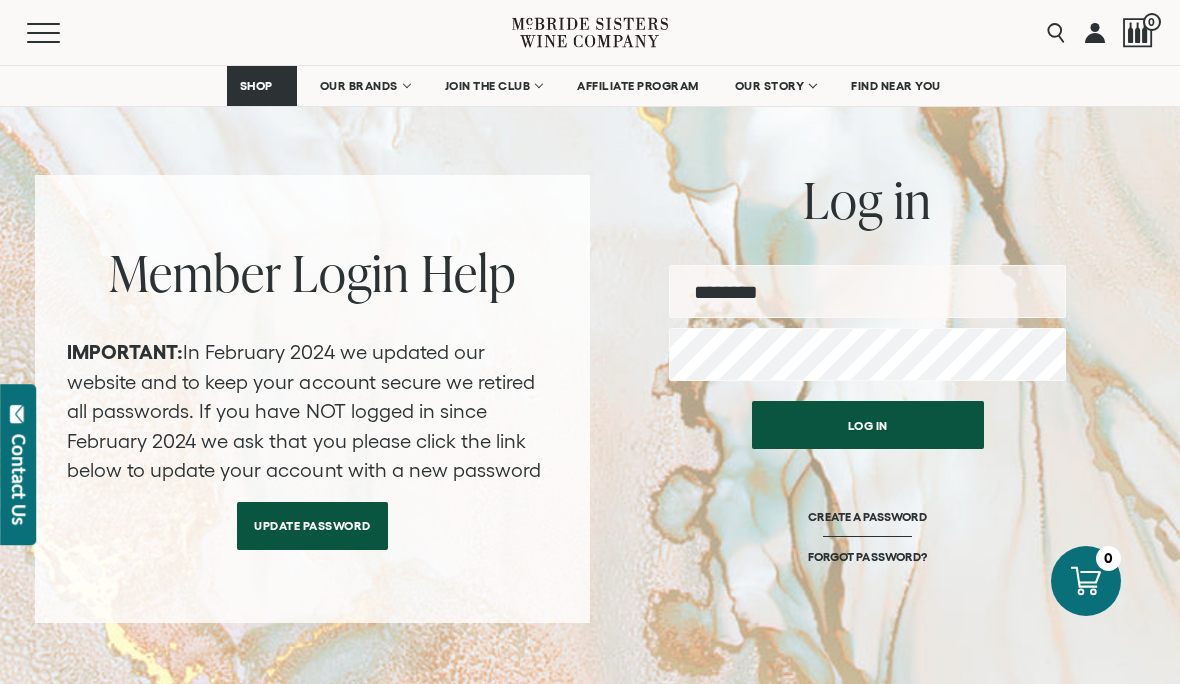 click on "Update Password" at bounding box center [312, 526] 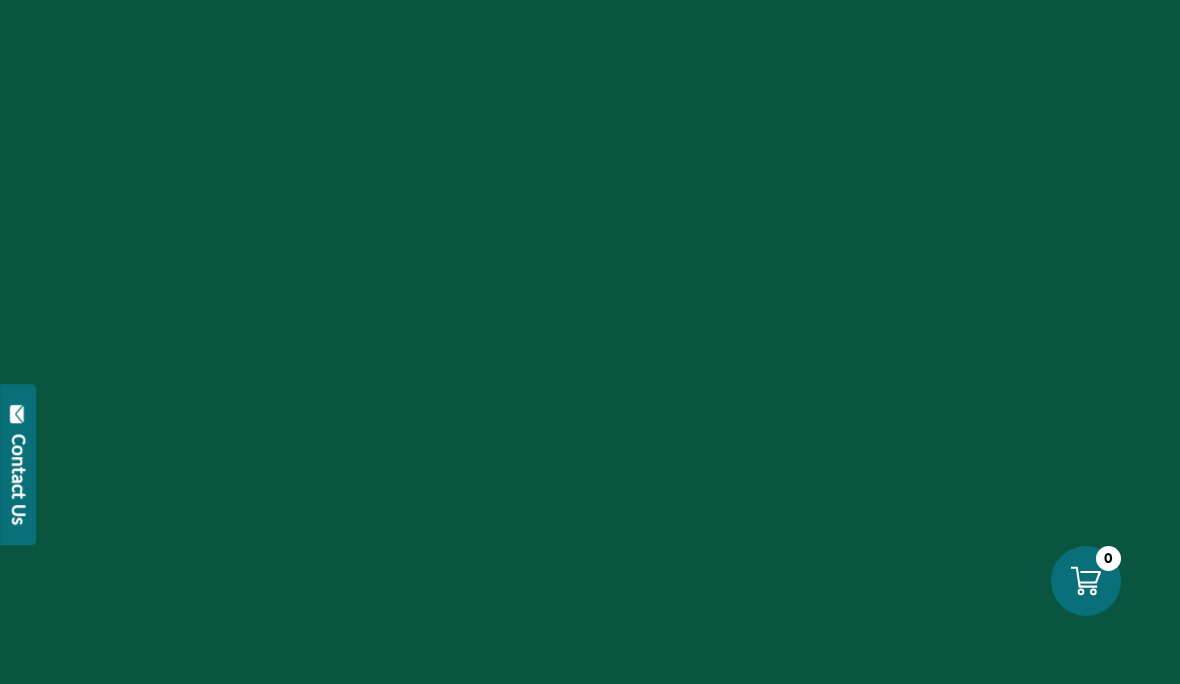 scroll, scrollTop: 0, scrollLeft: 0, axis: both 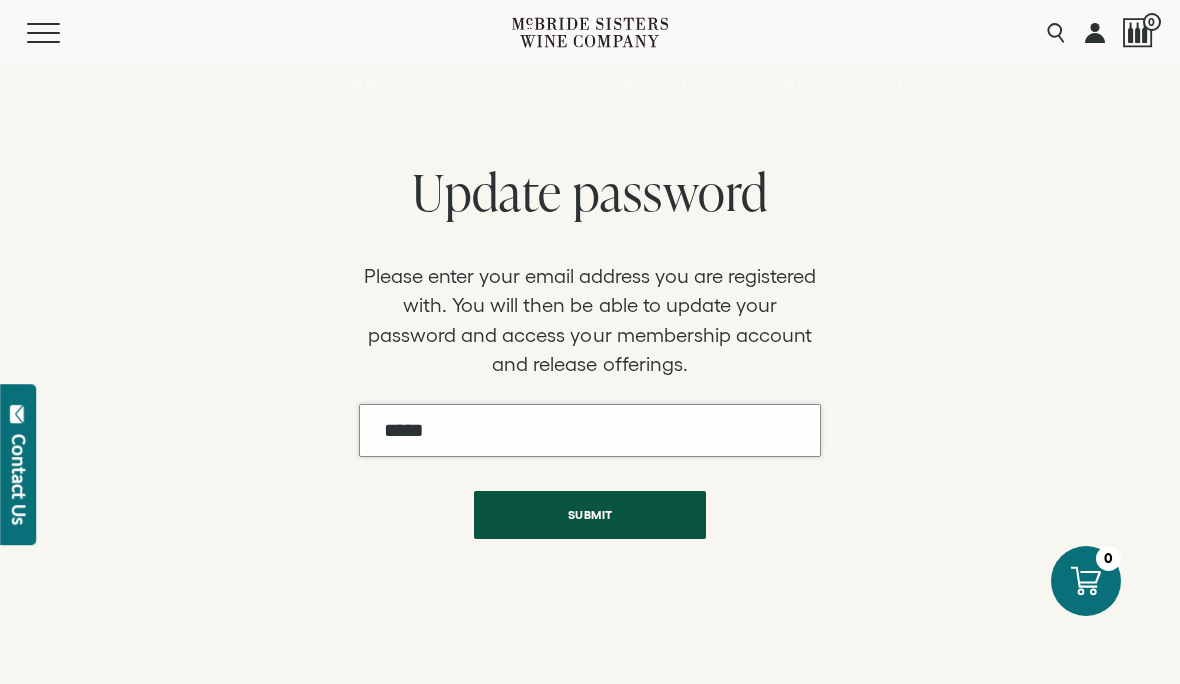 click on "Email" at bounding box center (590, 430) 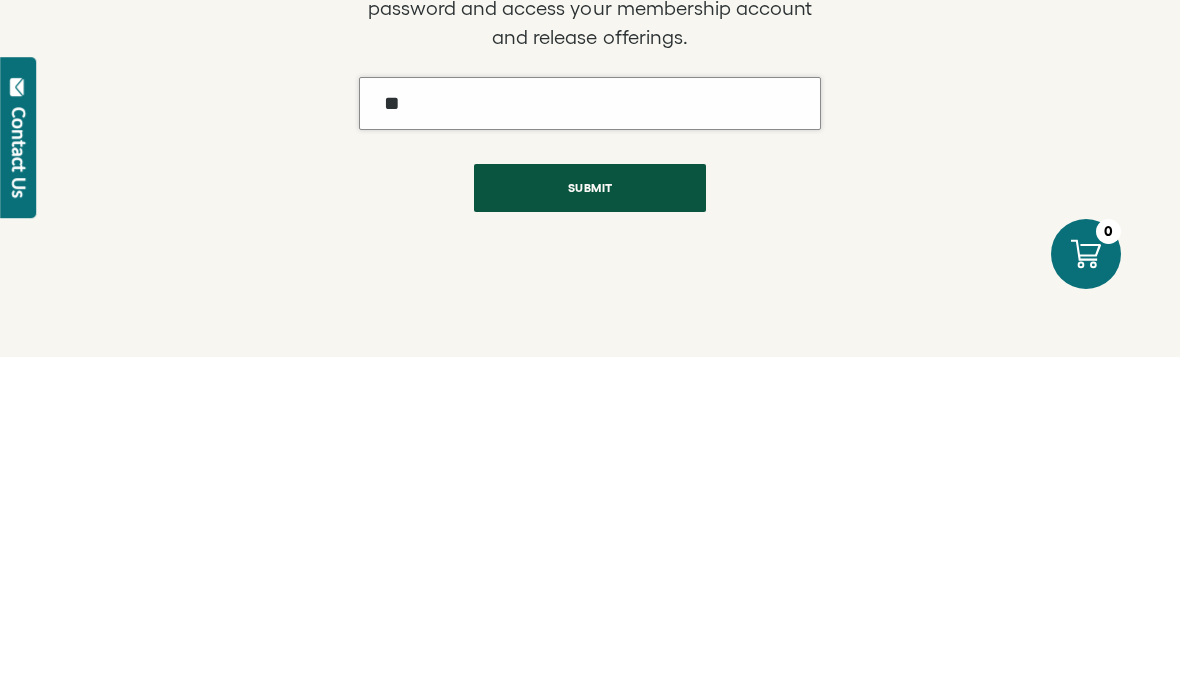 type on "**********" 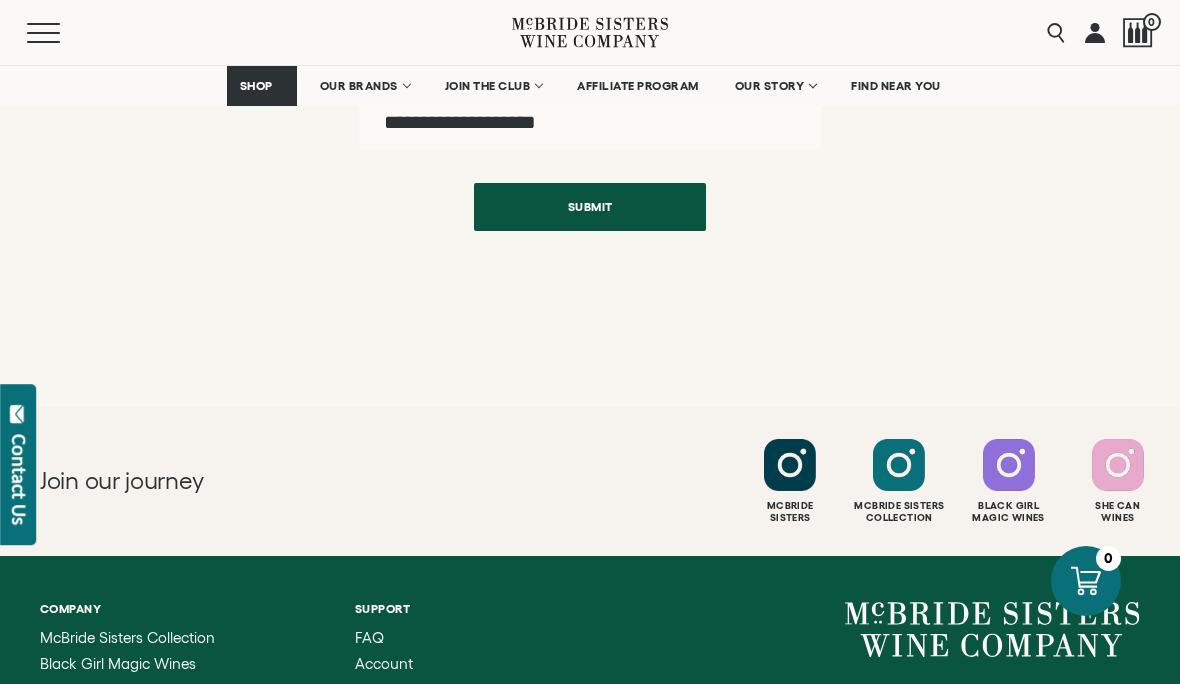 scroll, scrollTop: 304, scrollLeft: 0, axis: vertical 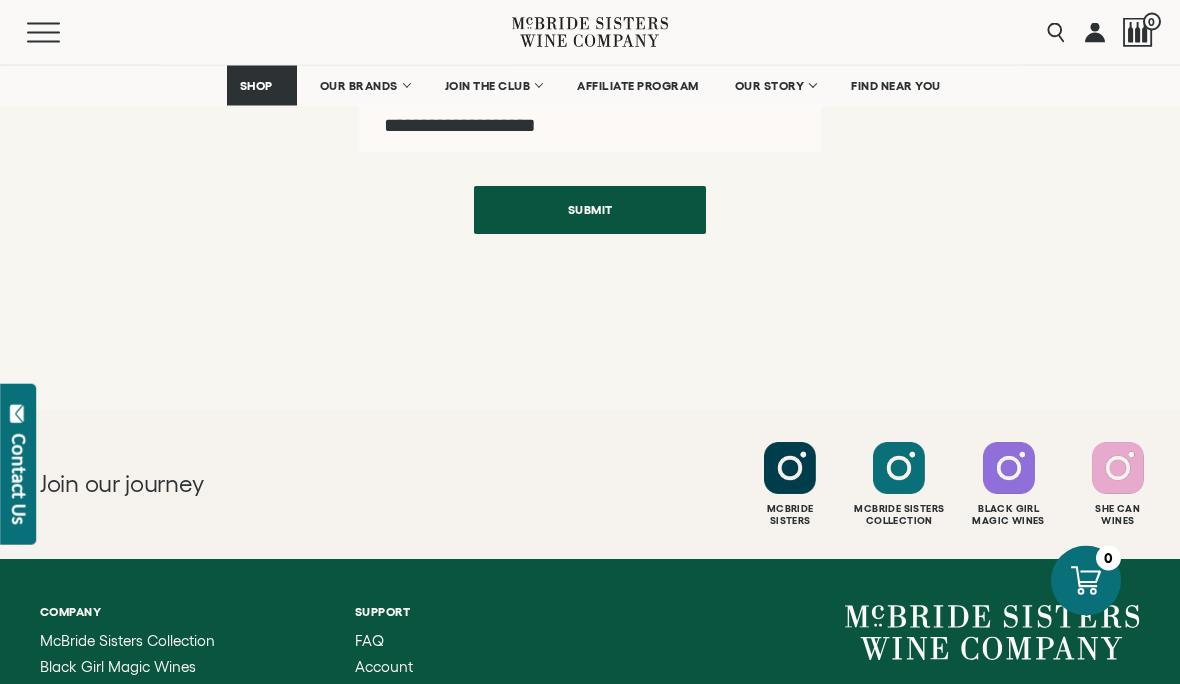 click on "Submit" at bounding box center (590, 211) 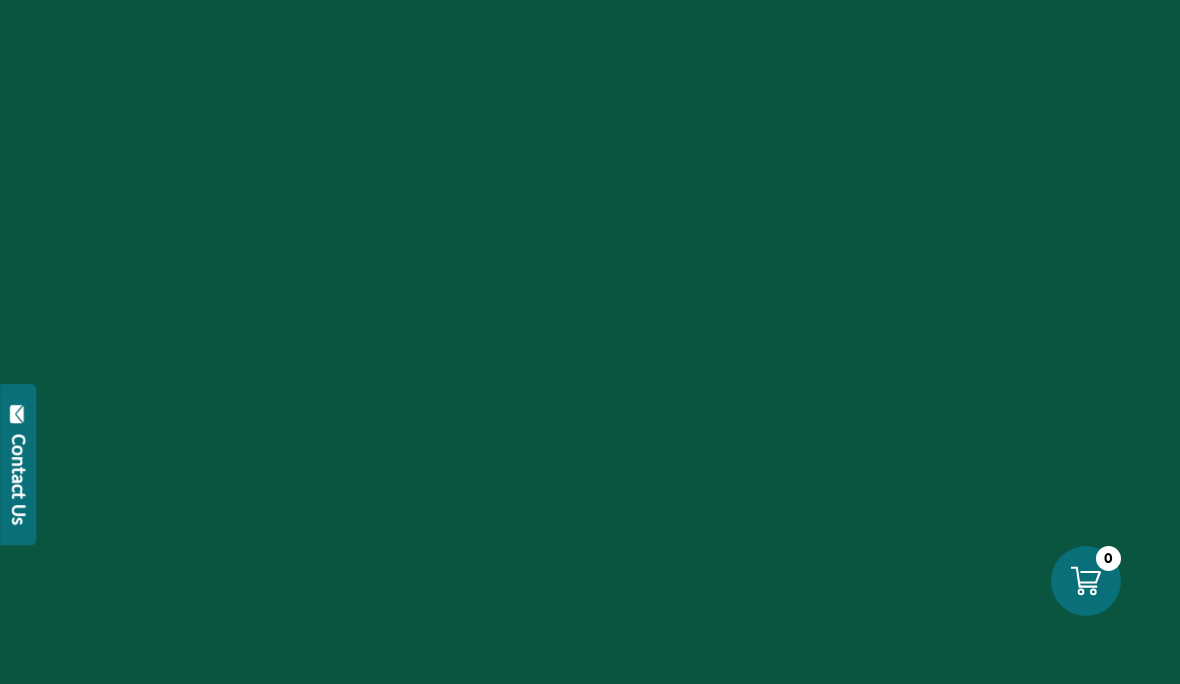 scroll, scrollTop: 0, scrollLeft: 0, axis: both 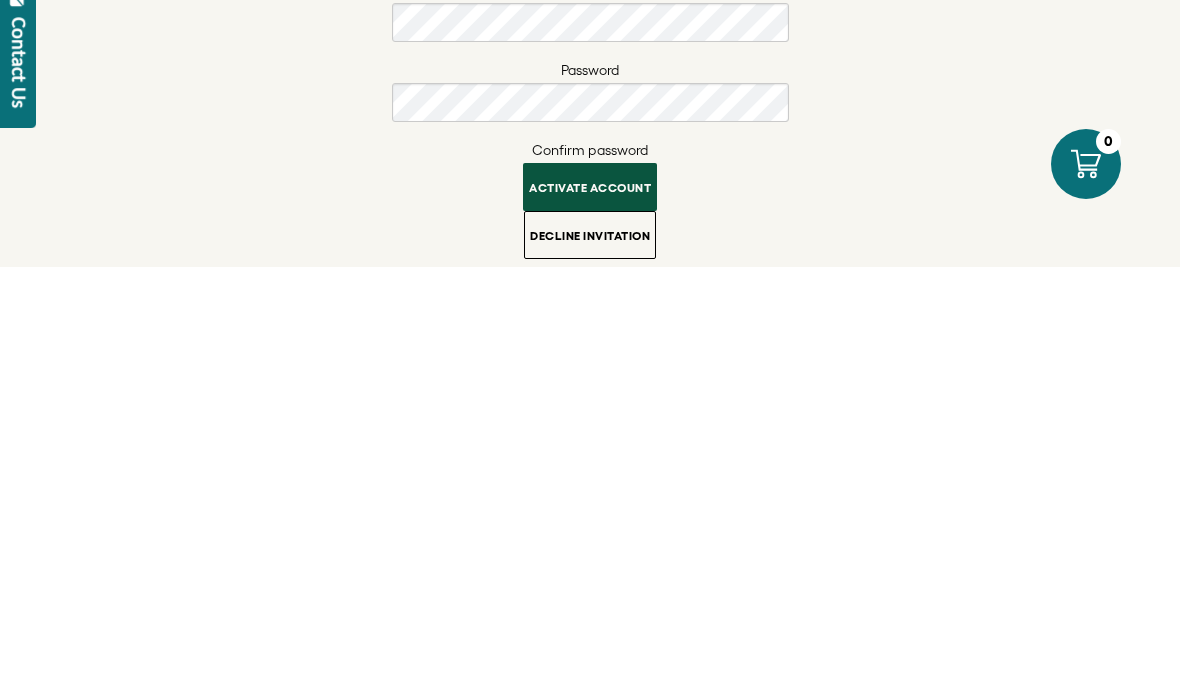 click on "Activate account" at bounding box center (590, 604) 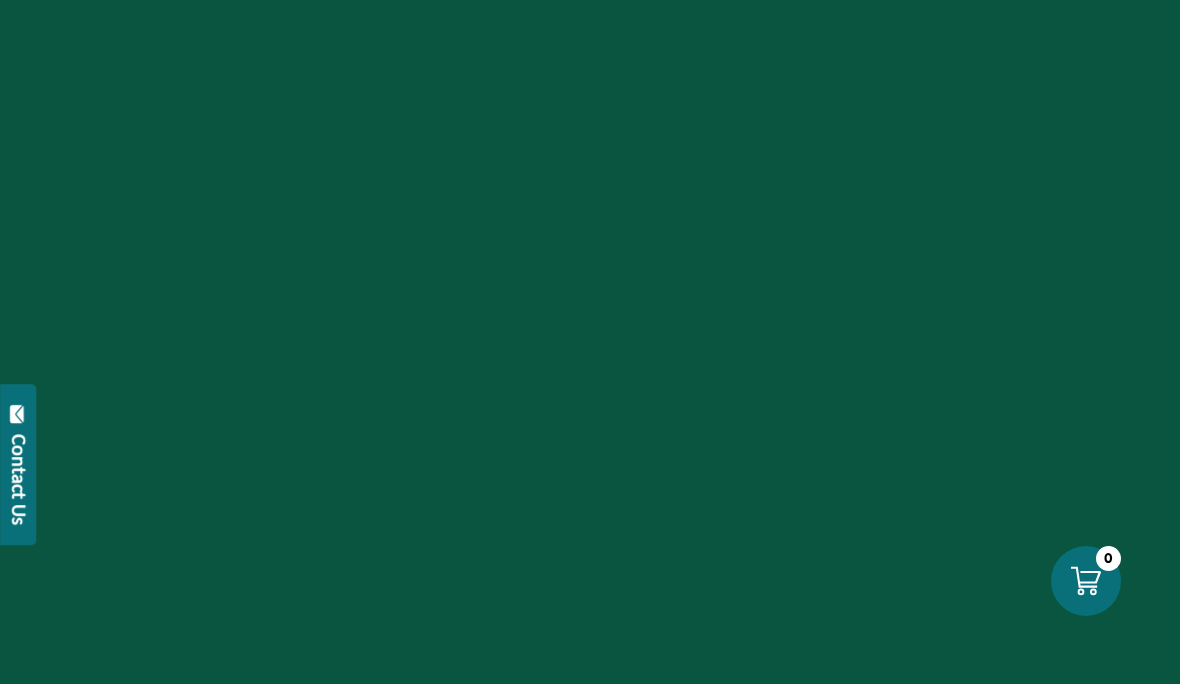 scroll, scrollTop: 0, scrollLeft: 0, axis: both 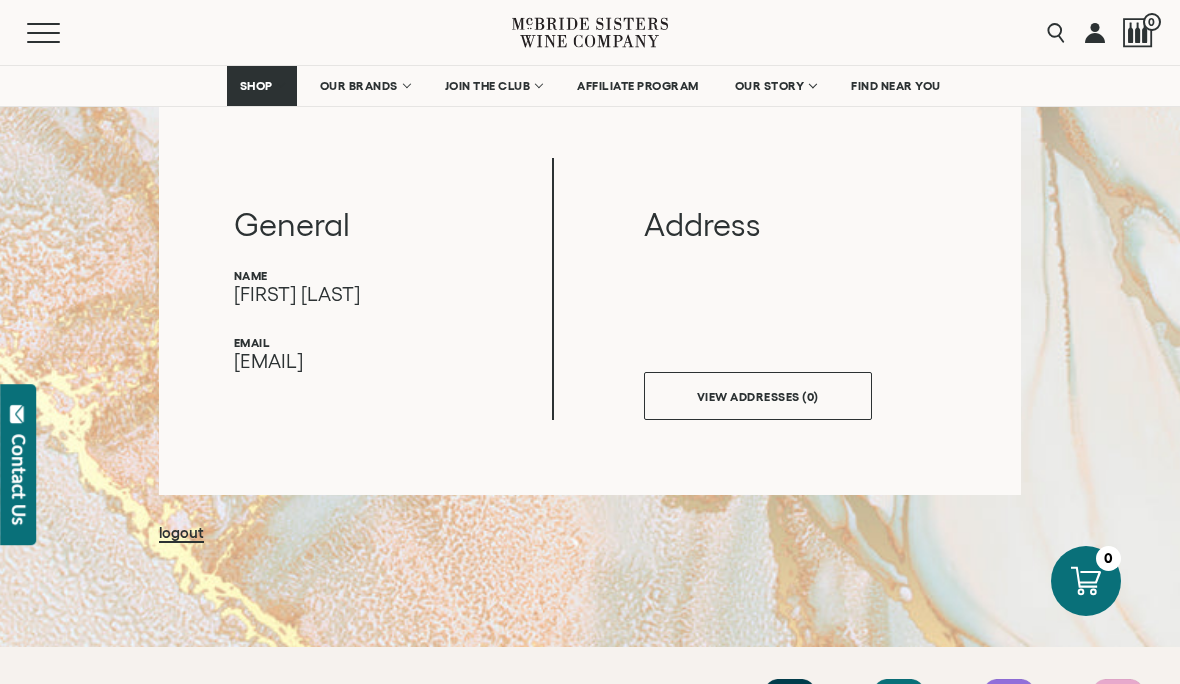 click on "VIEW ADDRESSES (0)" at bounding box center (758, 396) 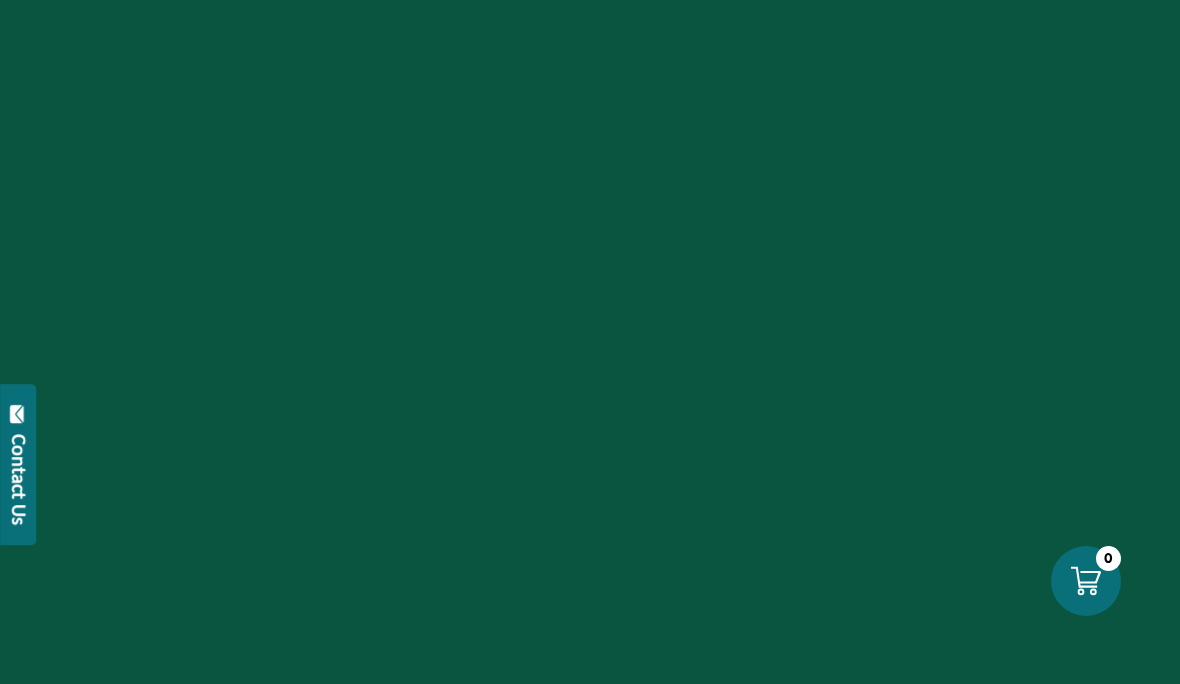 scroll, scrollTop: 0, scrollLeft: 0, axis: both 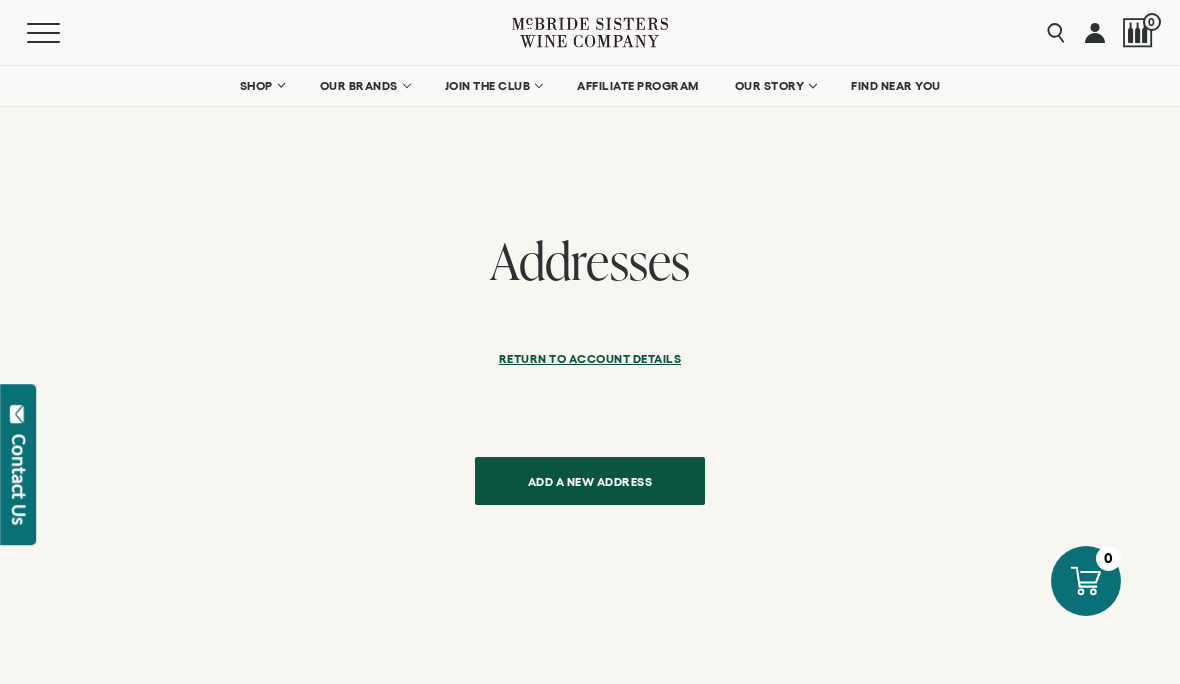 click on "Return to Account details" at bounding box center [590, 363] 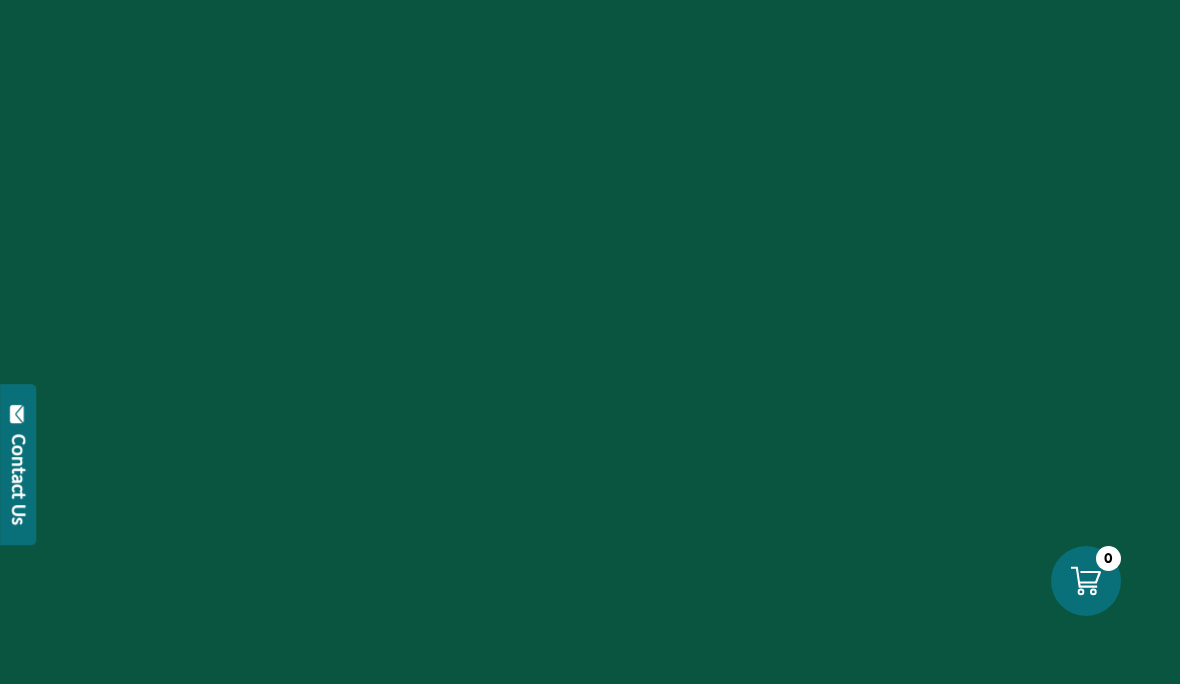scroll, scrollTop: 0, scrollLeft: 0, axis: both 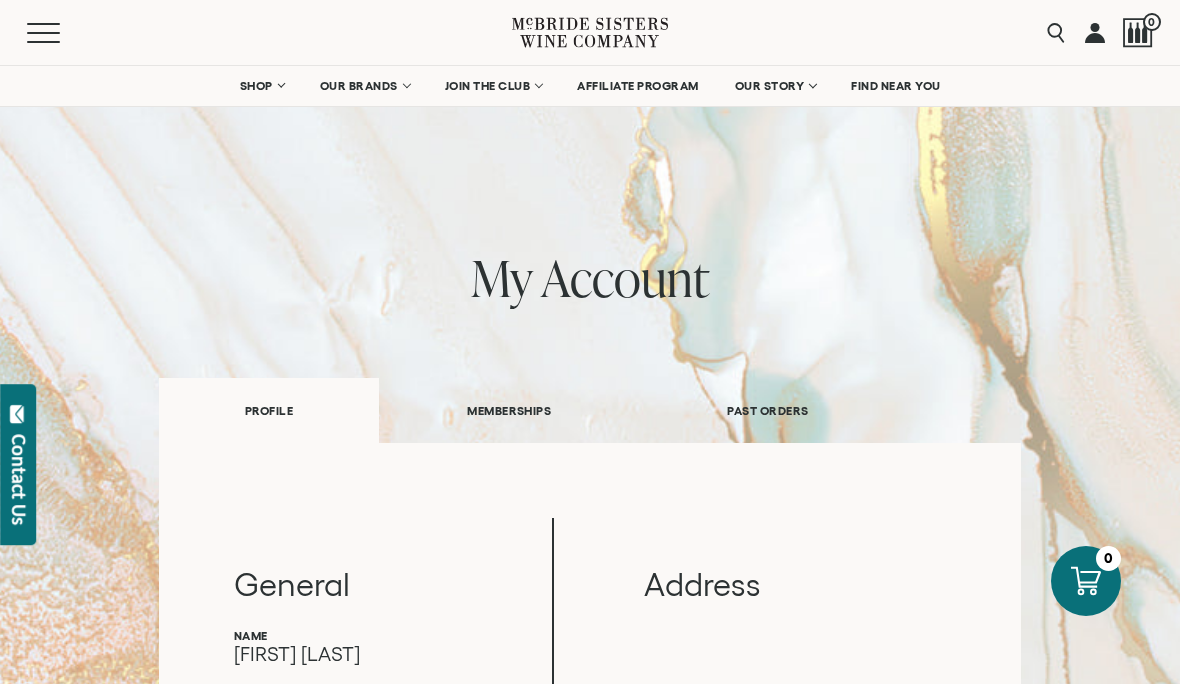 click on "SHOP" at bounding box center [262, 86] 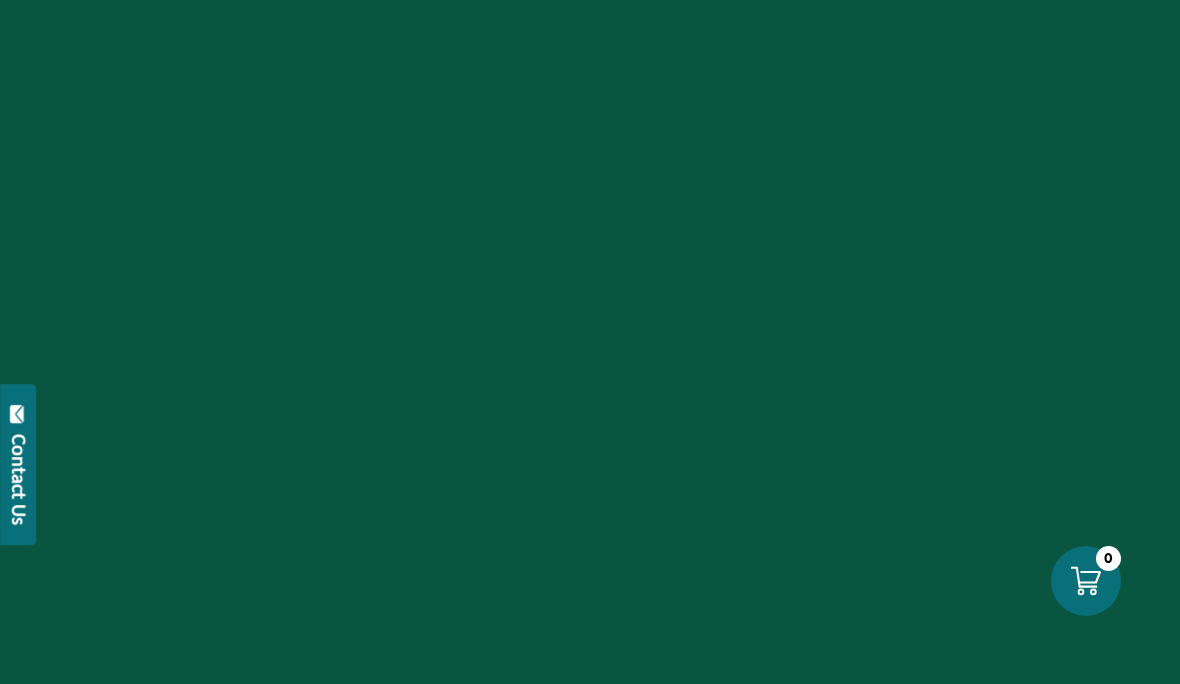 scroll, scrollTop: 0, scrollLeft: 0, axis: both 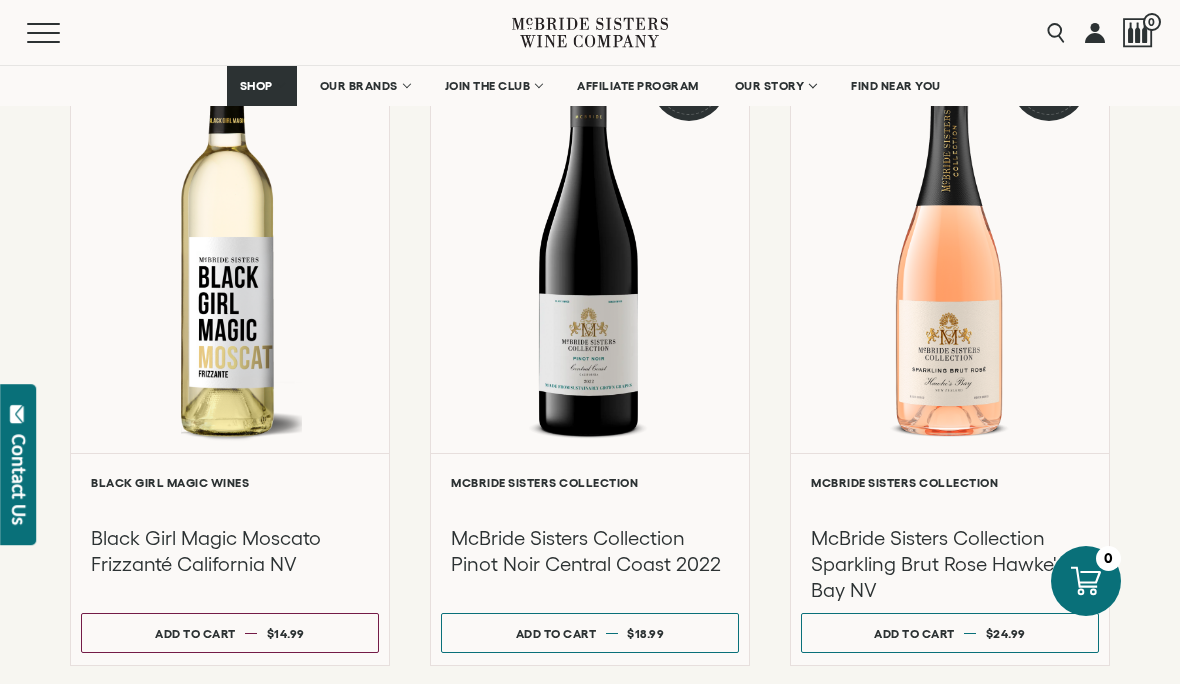 click on "Add to cart
Regular price
$14.99
Regular price
Sale price
$14.99
Unit price
/
per" at bounding box center [230, 633] 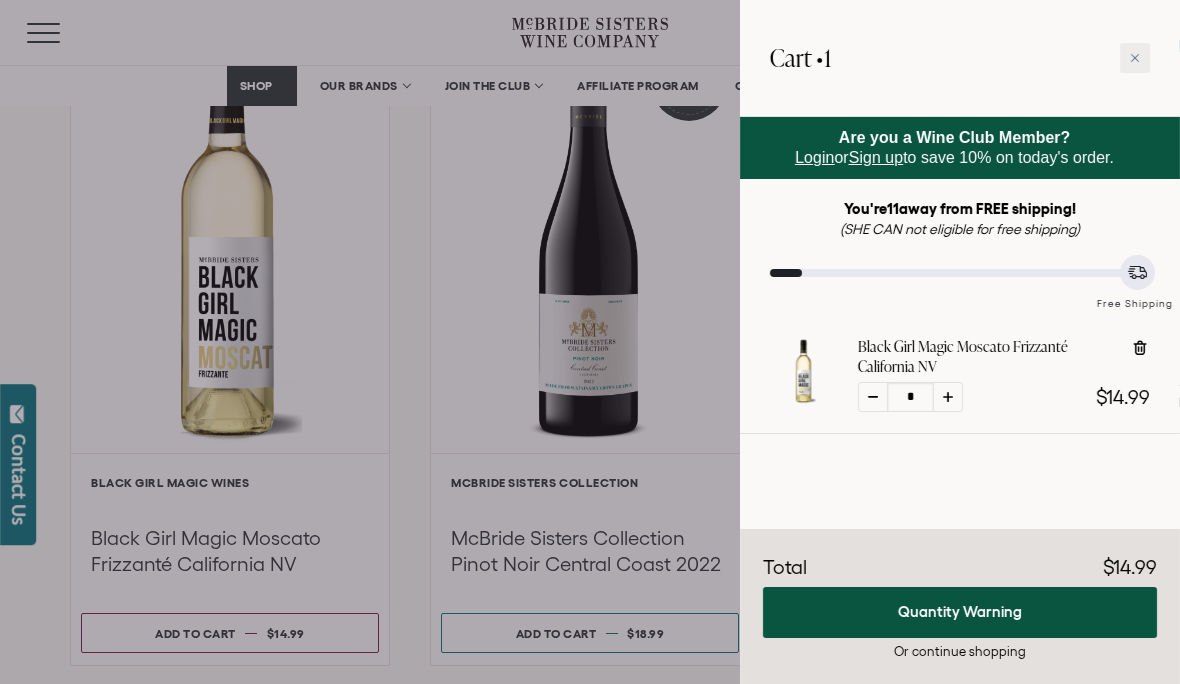 click at bounding box center (590, 342) 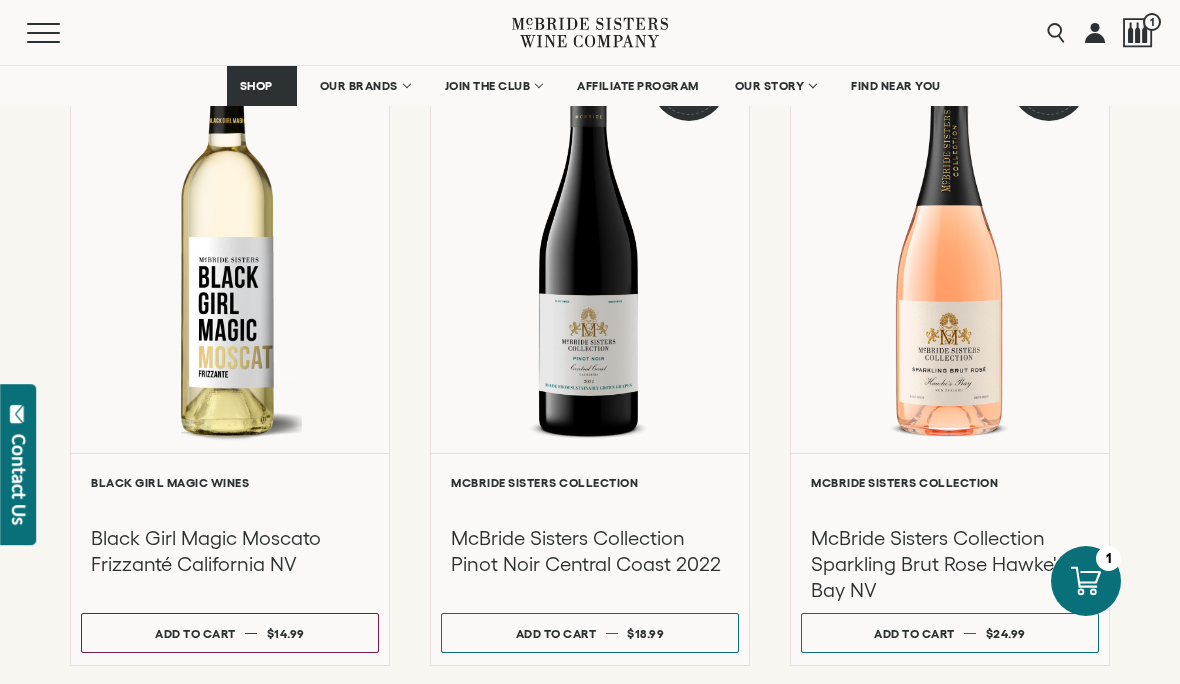 click on "Add to cart
Regular price
$18.99
Regular price
Sale price
$18.99
Unit price
/
per" at bounding box center [590, 633] 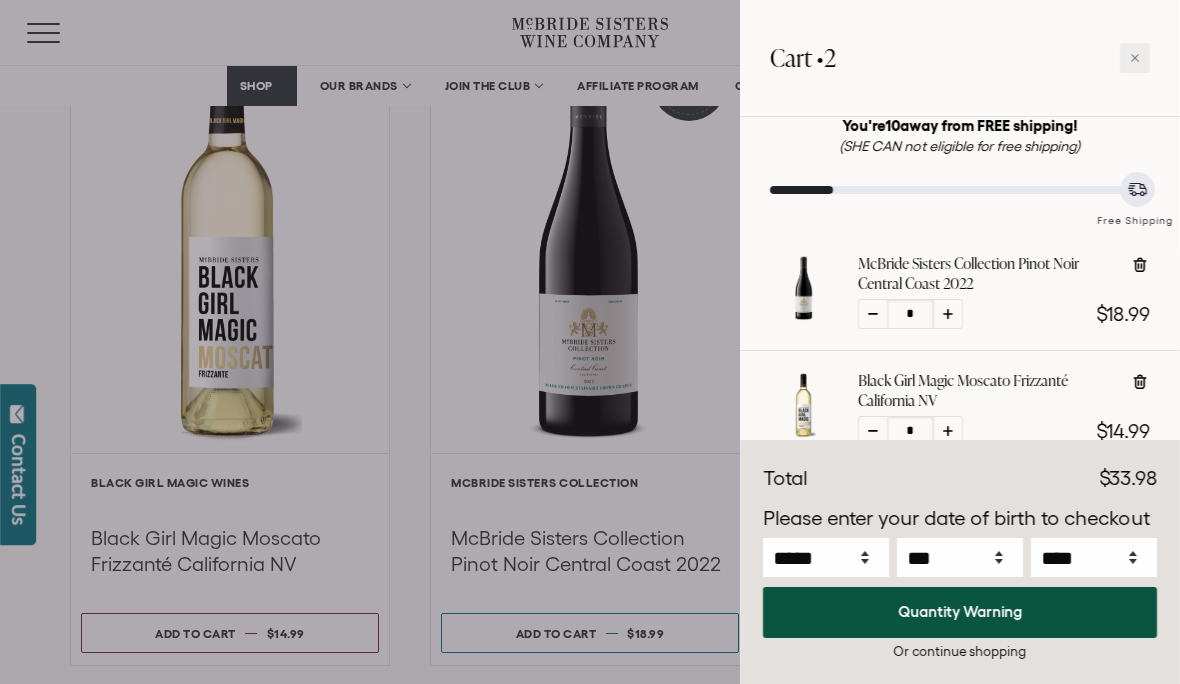 scroll, scrollTop: 81, scrollLeft: 0, axis: vertical 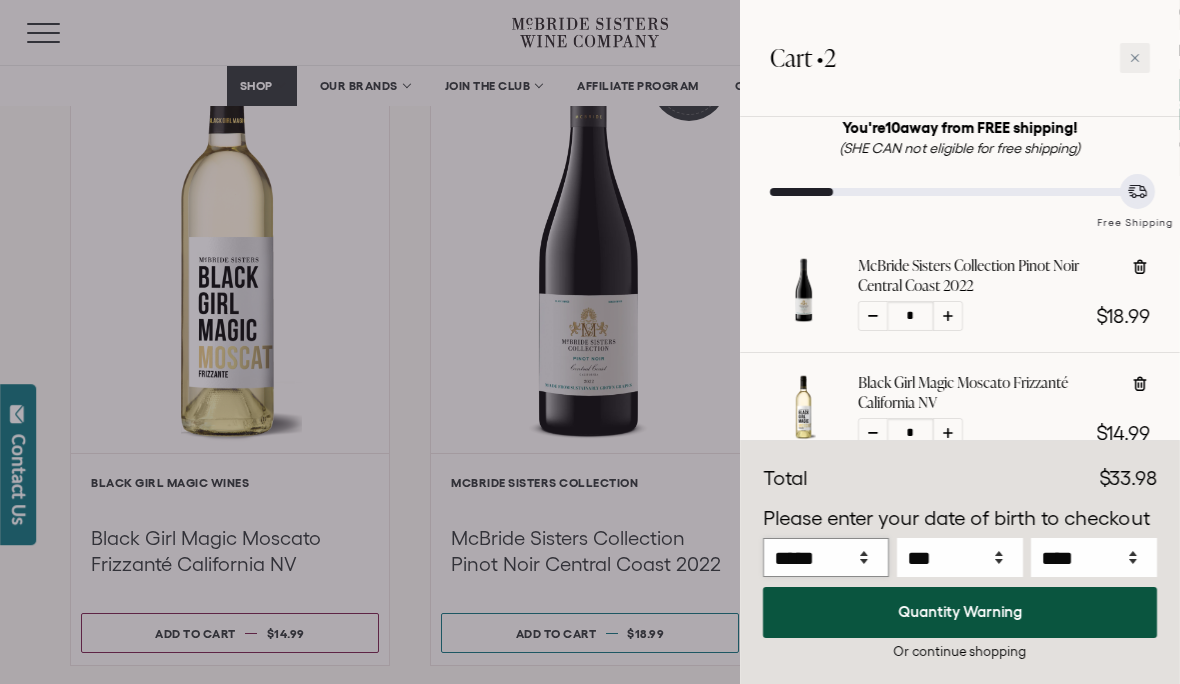 click on "*****
***
***
***
***
***
***
***
***
***
***
***
***" at bounding box center (826, 557) 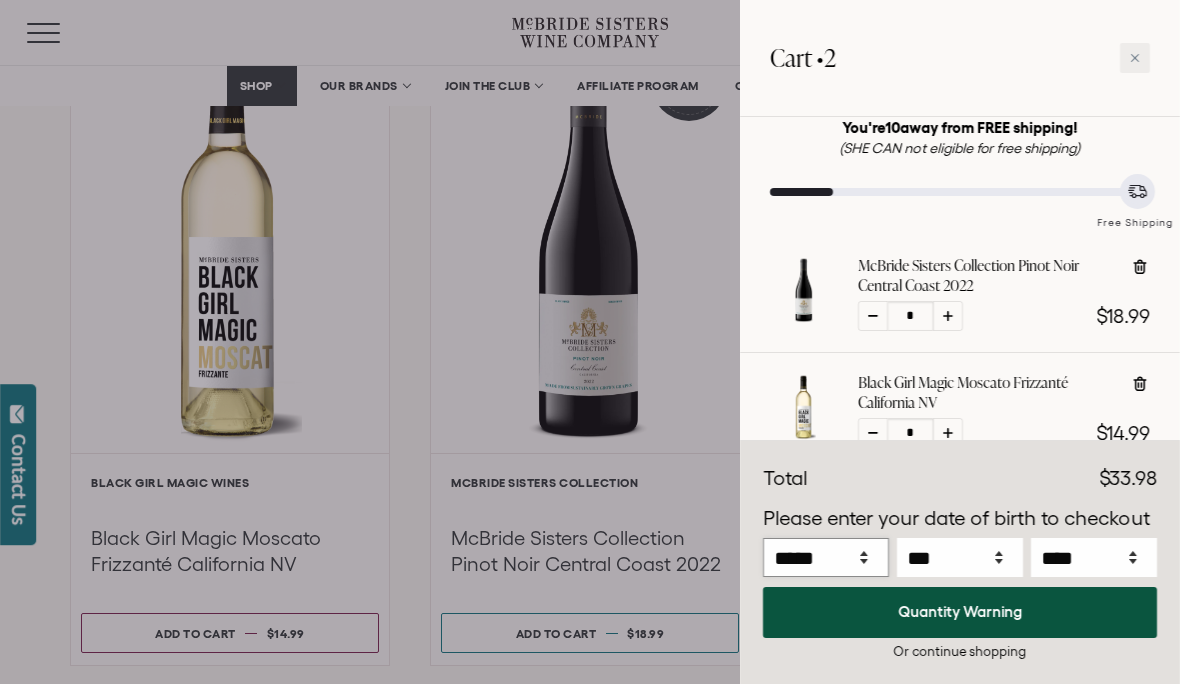 select on "*" 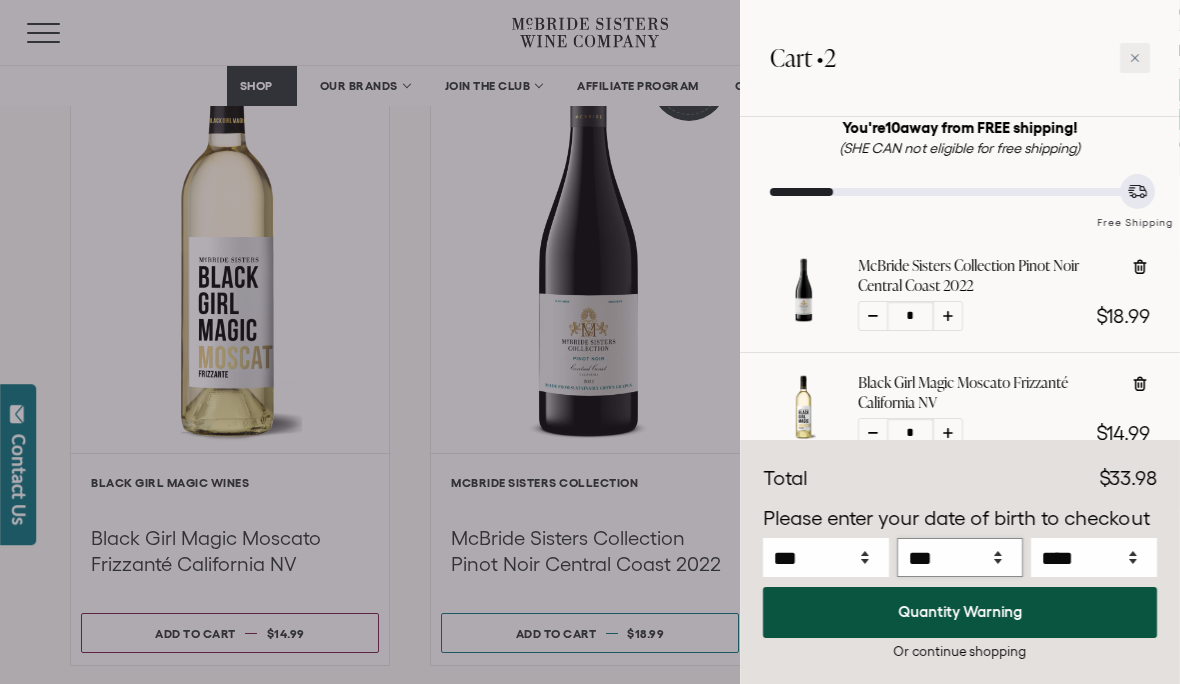 click on "***
*
*
*
*
*
*
*
*
*
**
**
**
**
**
**
**
**
**
**
**
**
**
**
**
**
**
**
**
**
**
**" at bounding box center [960, 557] 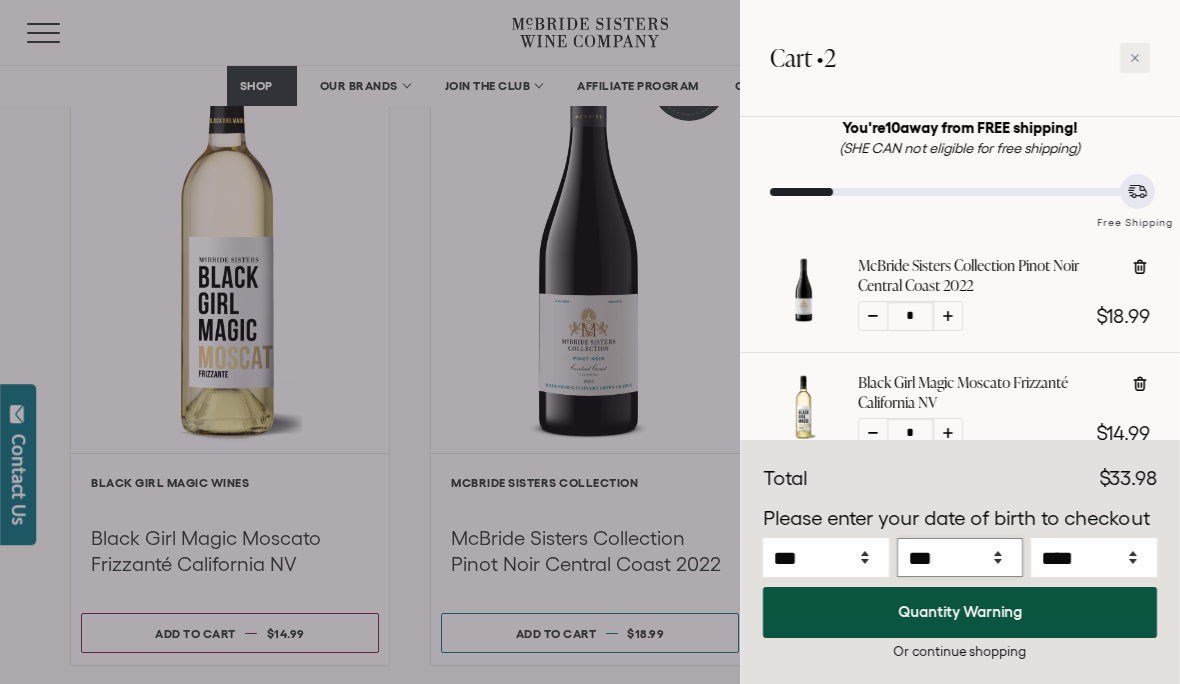 select on "**" 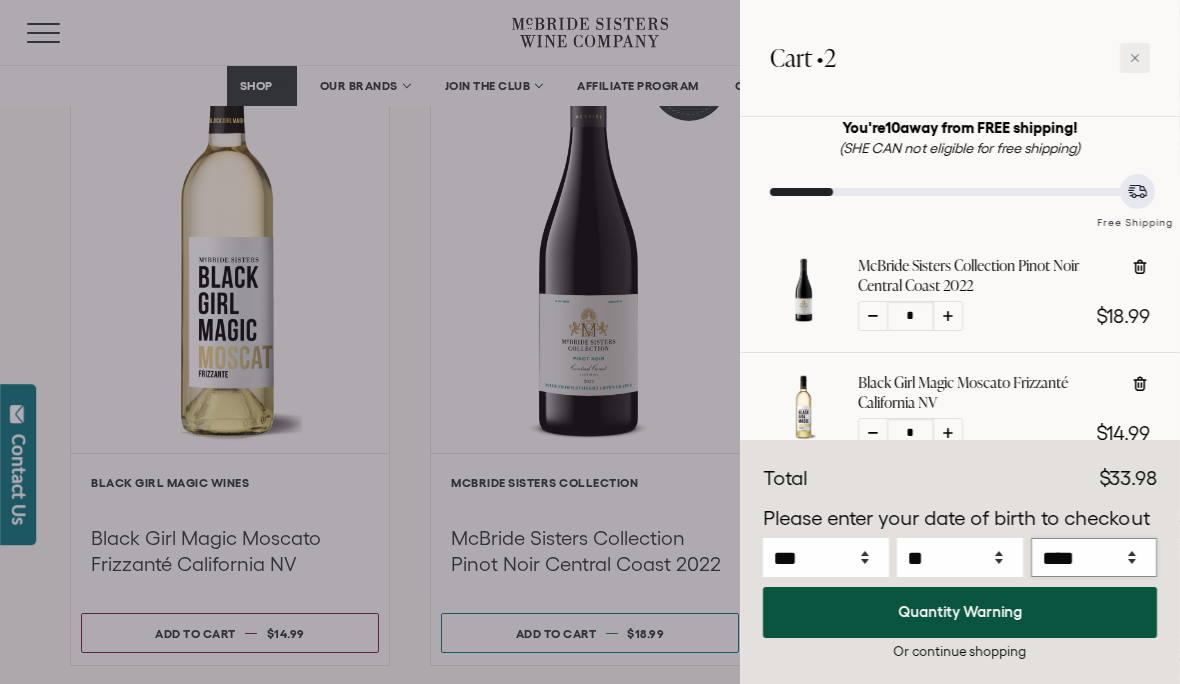 click on "****
****
****
****
****
****
****
****
****
****
****
****
****
****
****
****
****
****
****
****
****
****
****
****
****
****
****
****
****
****
****
****
**** **** **** **** ****" at bounding box center (1094, 557) 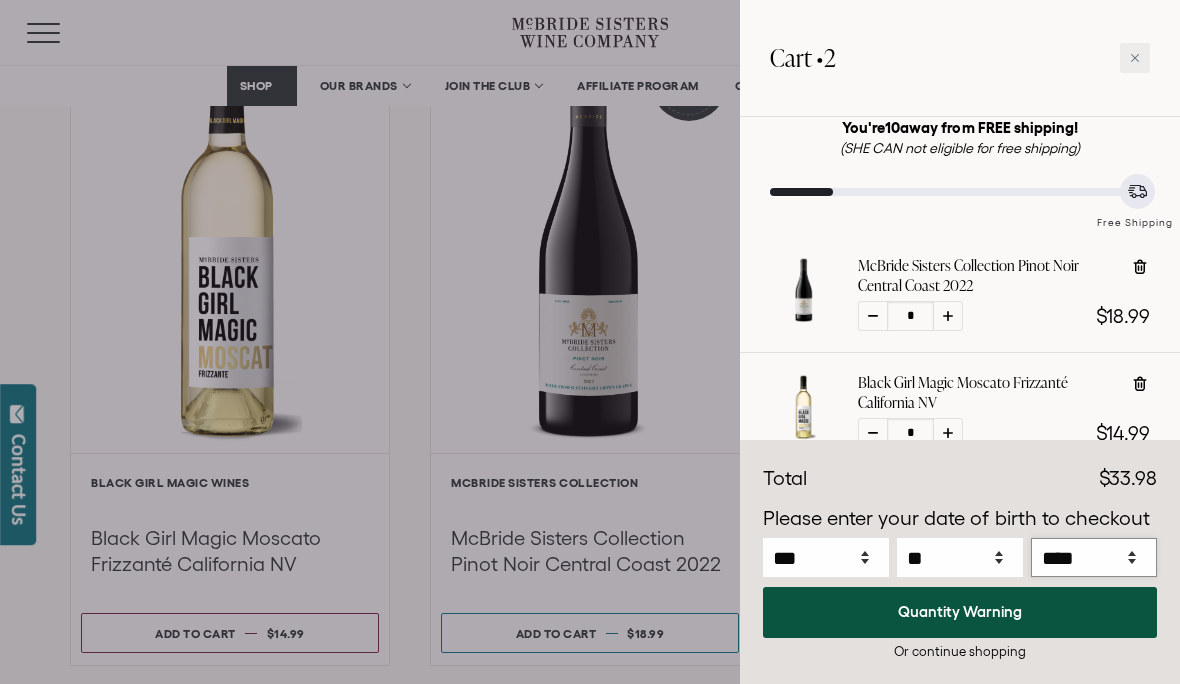 click on "****
****
****
****
****
****
****
****
****
****
****
****
****
****
****
****
****
****
****
****
****
****
****
****
****
****
****
****
****
****
****
****
**** **** **** **** ****" at bounding box center [1094, 557] 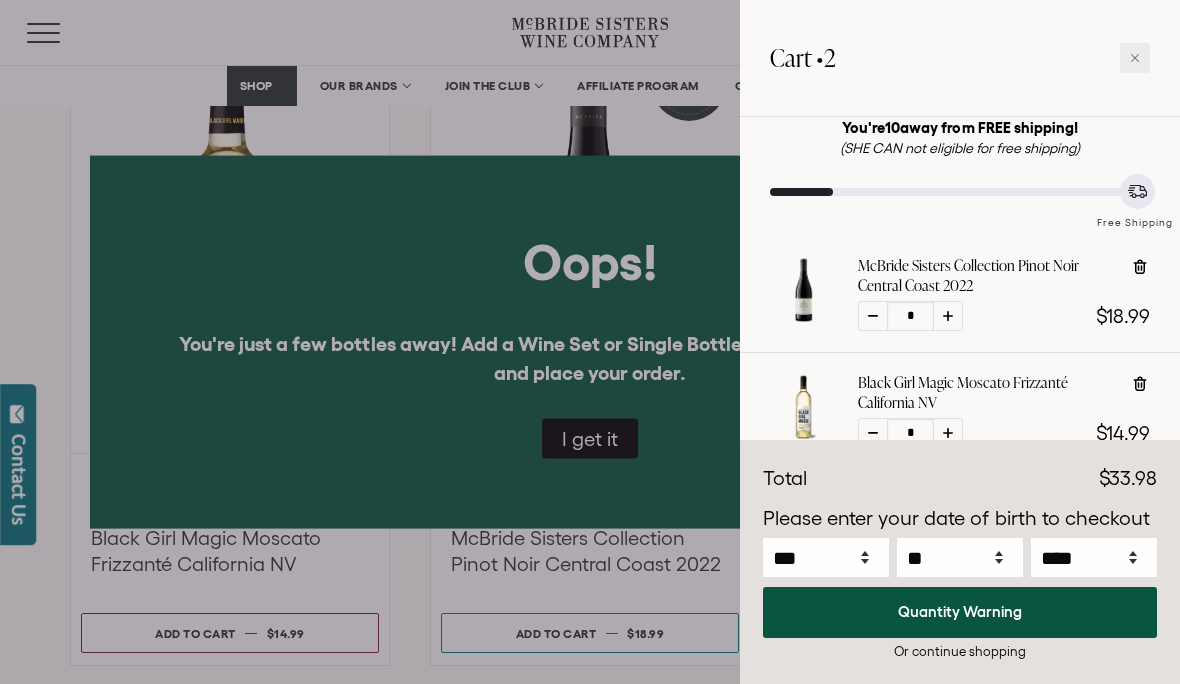click at bounding box center (590, 342) 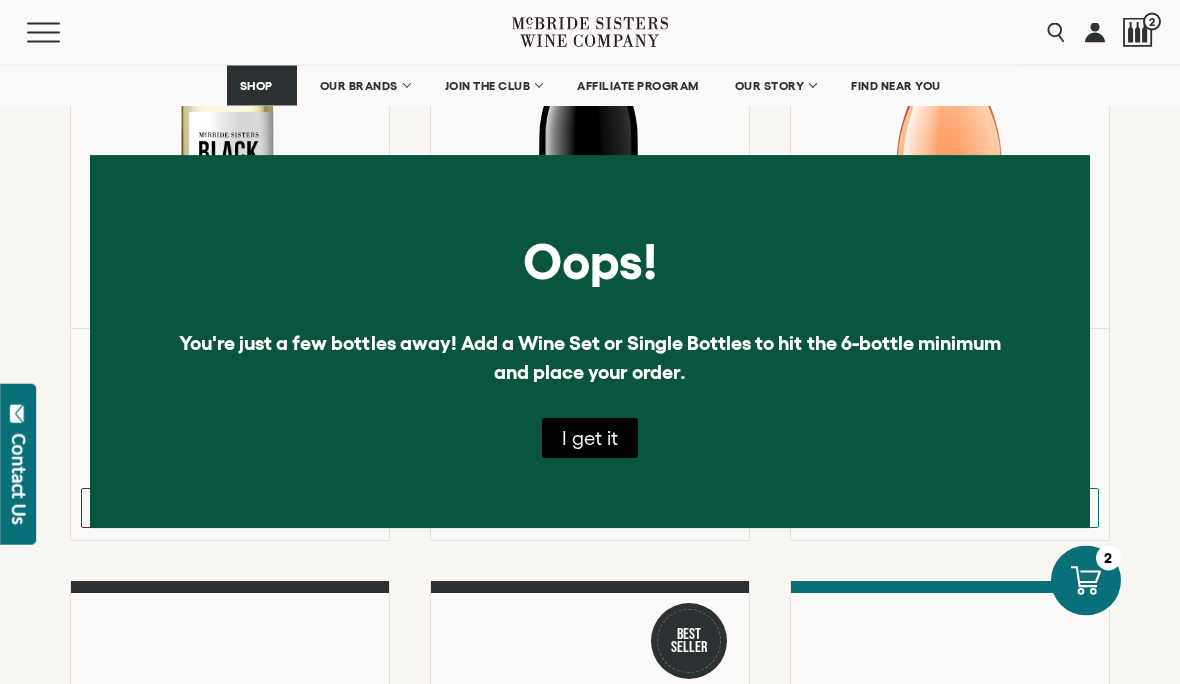scroll, scrollTop: 1110, scrollLeft: 0, axis: vertical 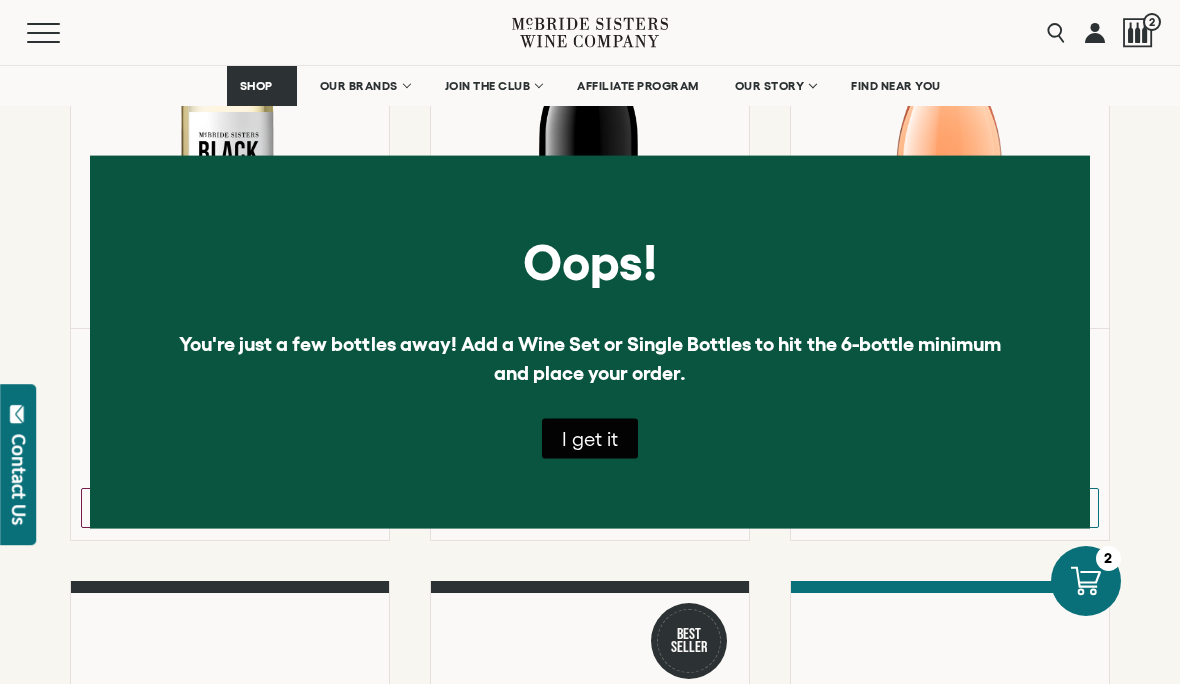 click 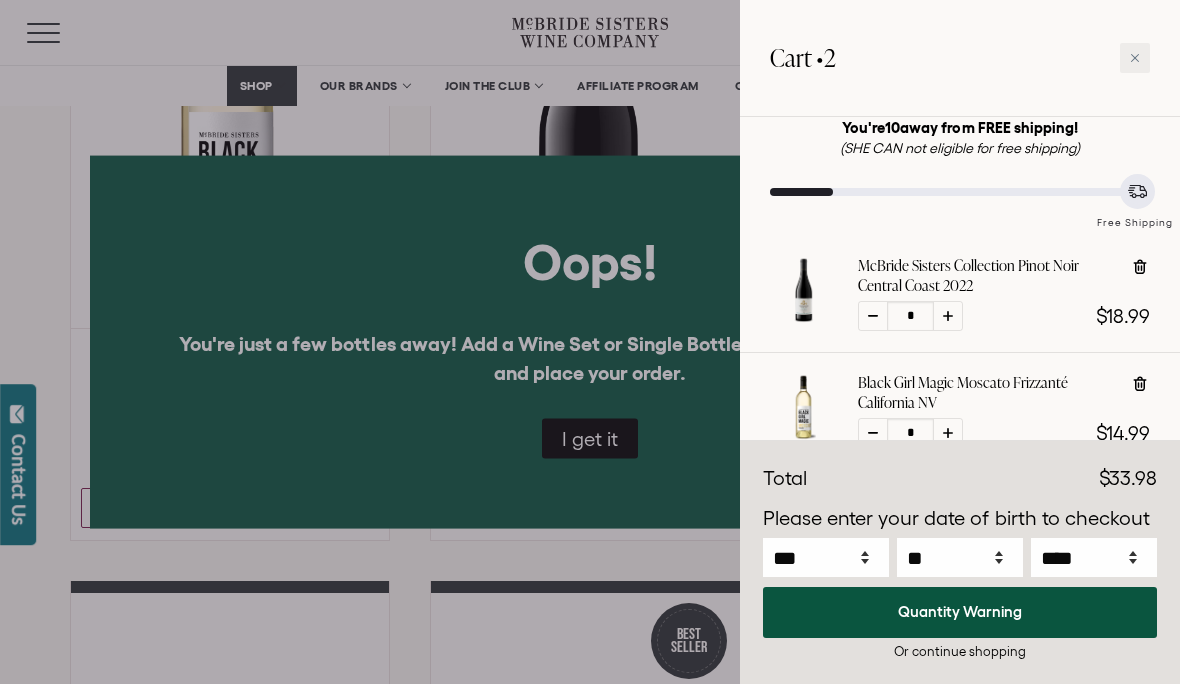 click on "Or continue shopping" at bounding box center [960, 651] 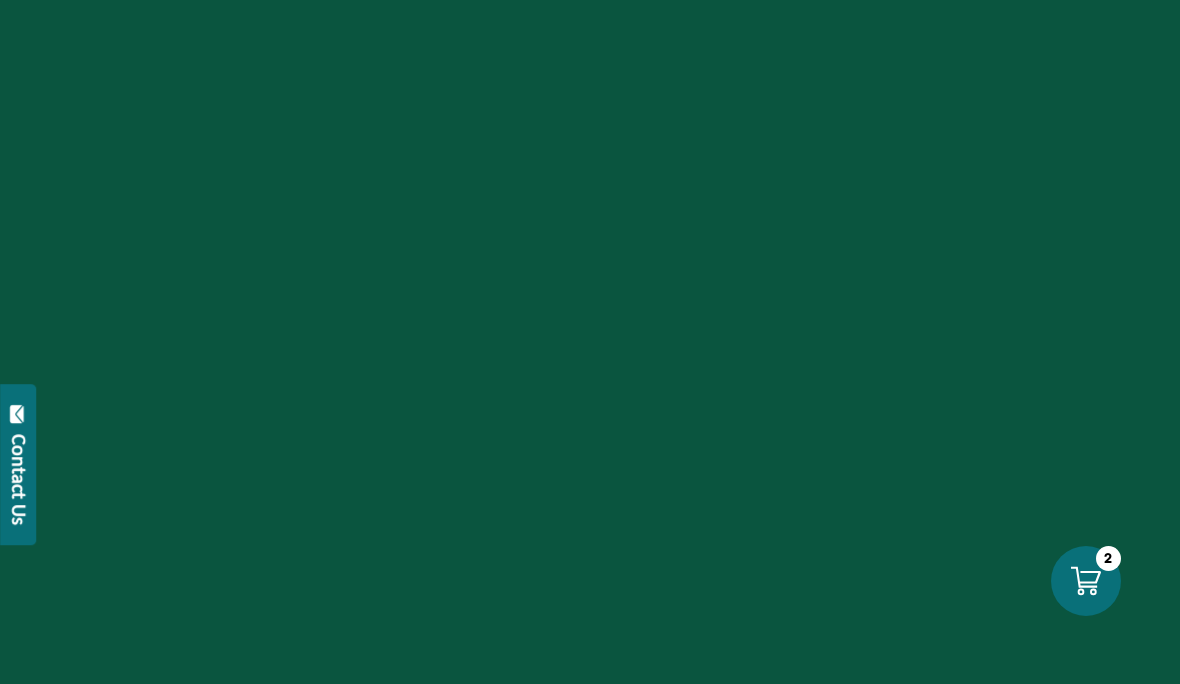 scroll, scrollTop: 0, scrollLeft: 0, axis: both 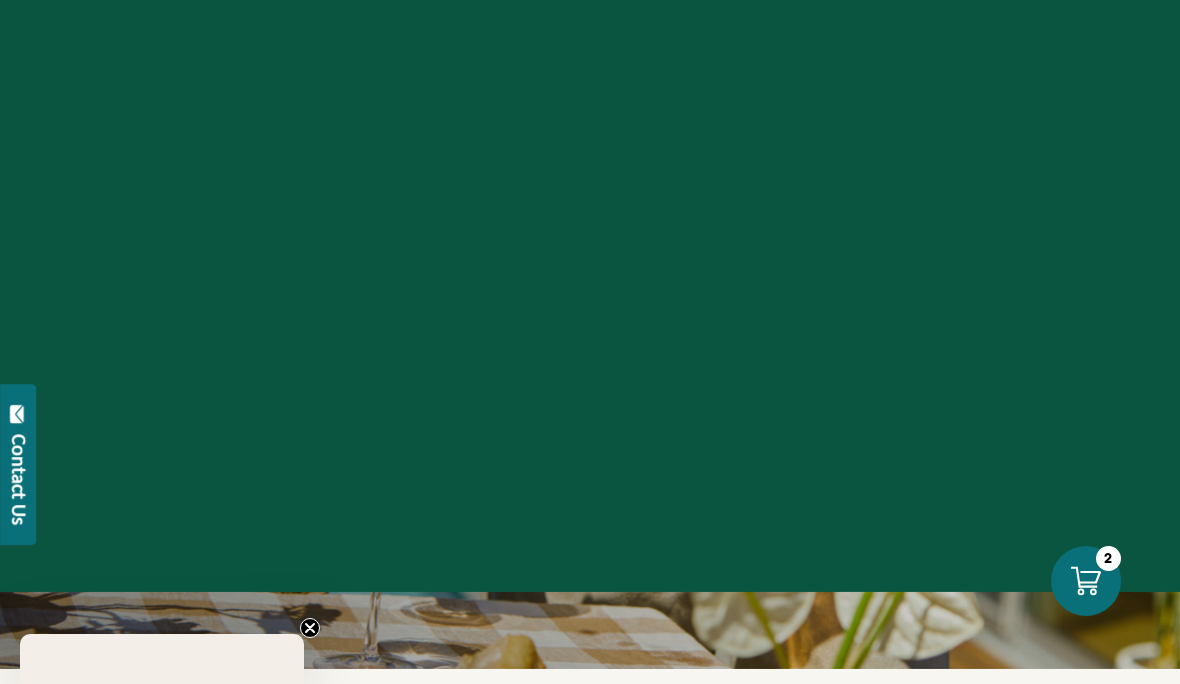 select on "****" 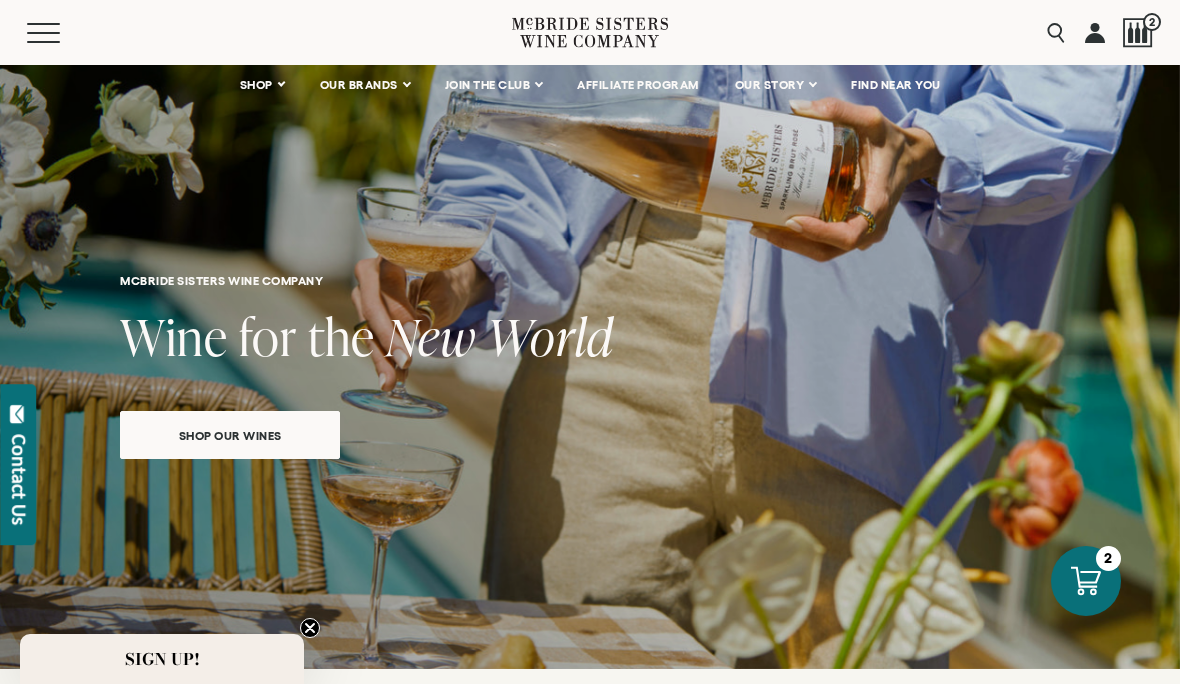 click at bounding box center (1138, 33) 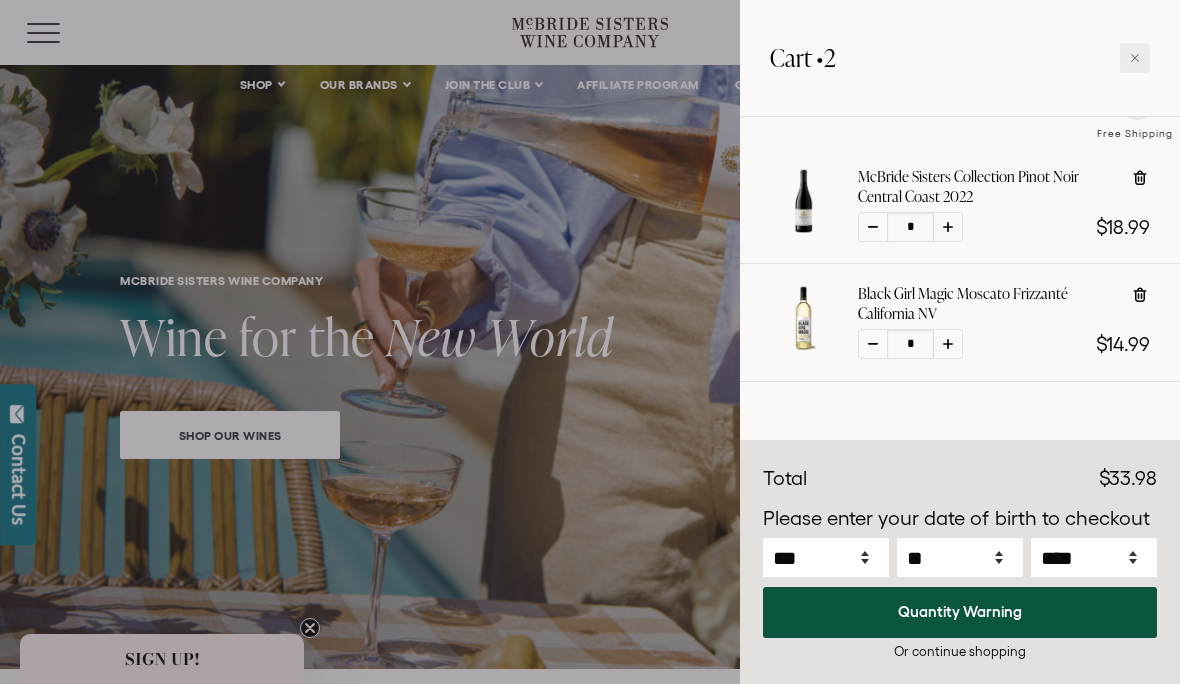 scroll, scrollTop: 168, scrollLeft: 0, axis: vertical 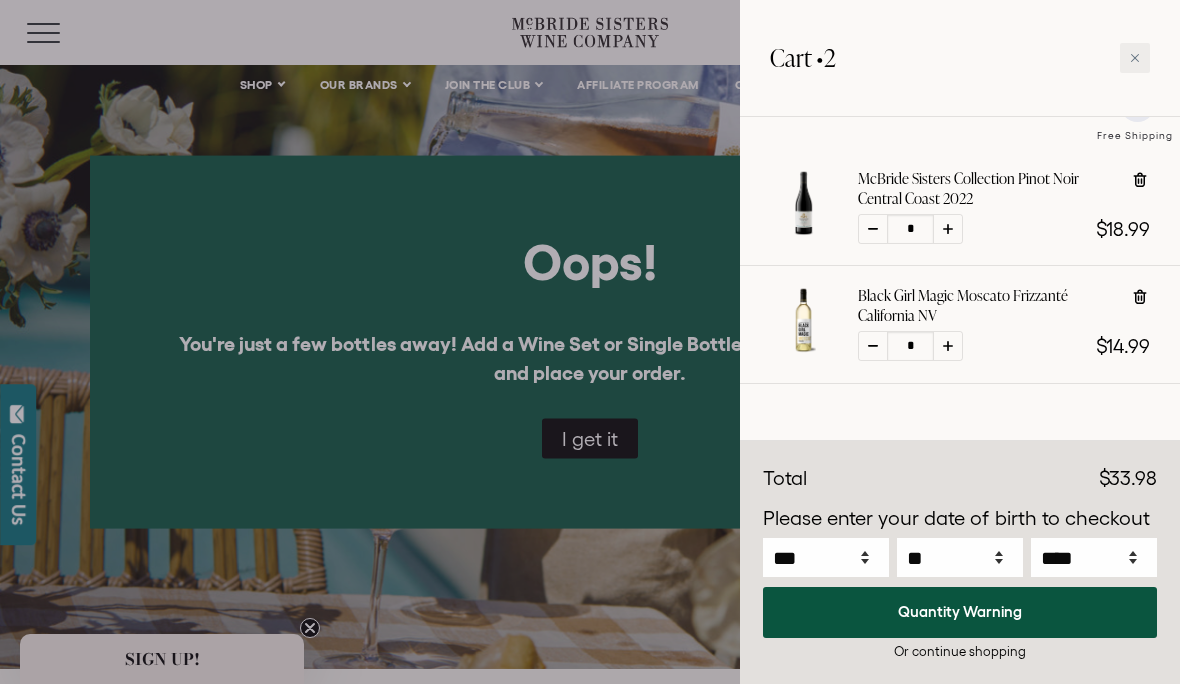 click at bounding box center [590, 342] 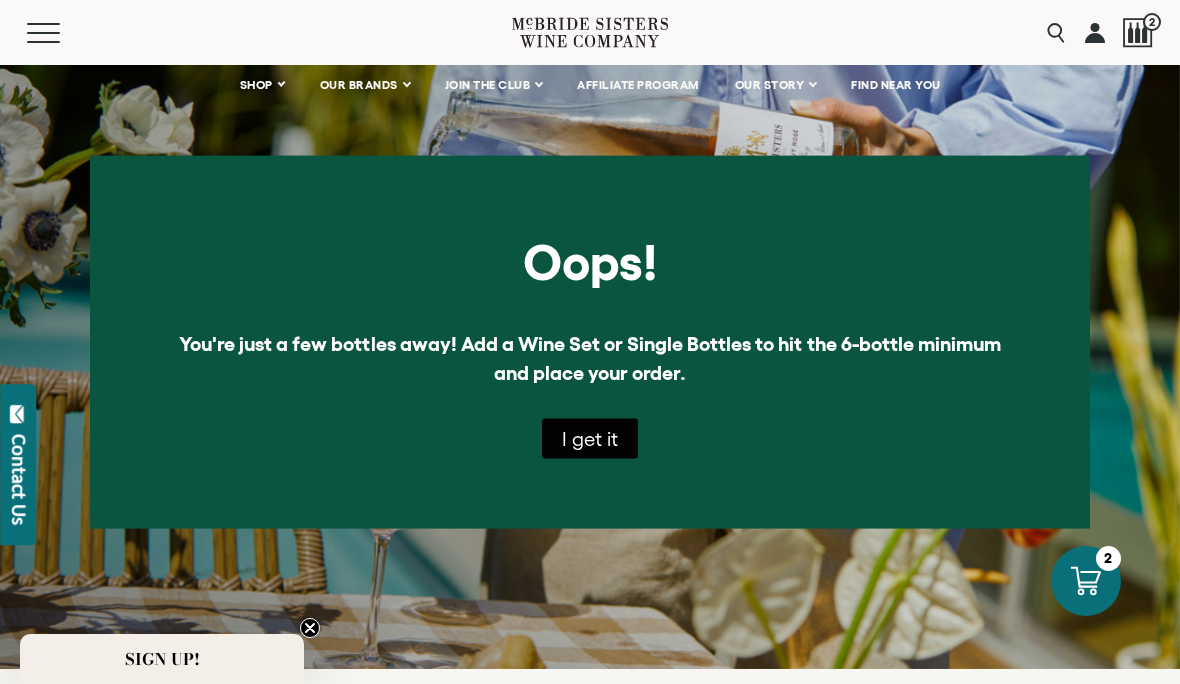 click on "I get it" at bounding box center [590, 438] 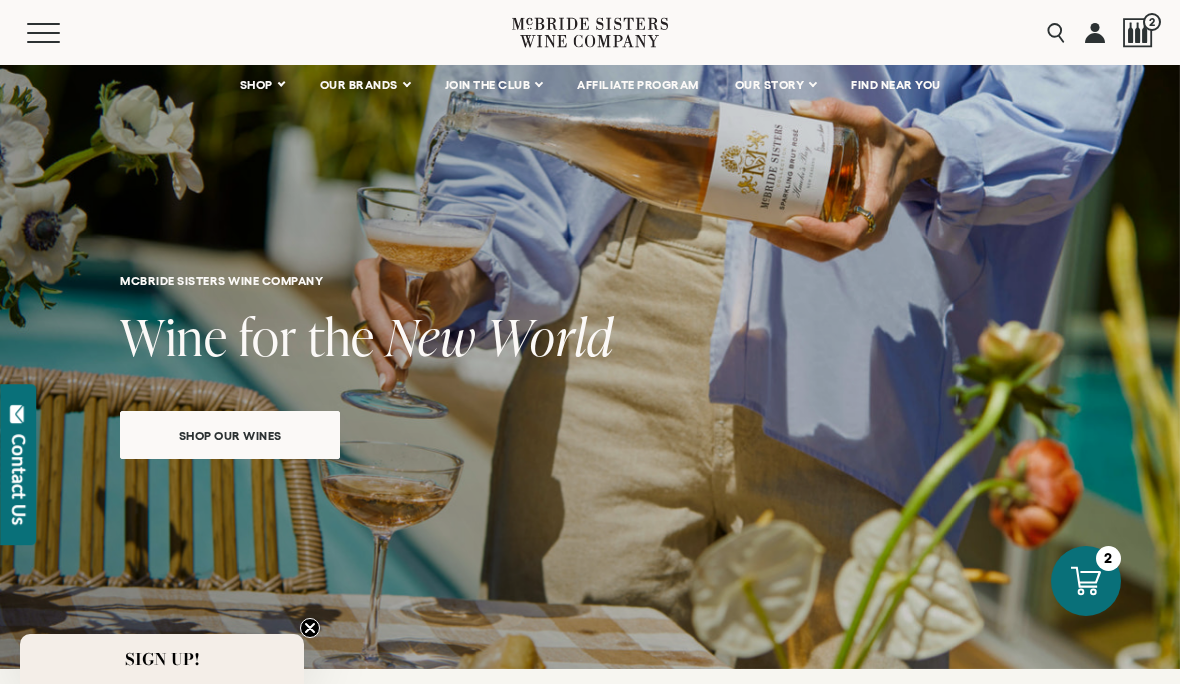 click at bounding box center (1138, 33) 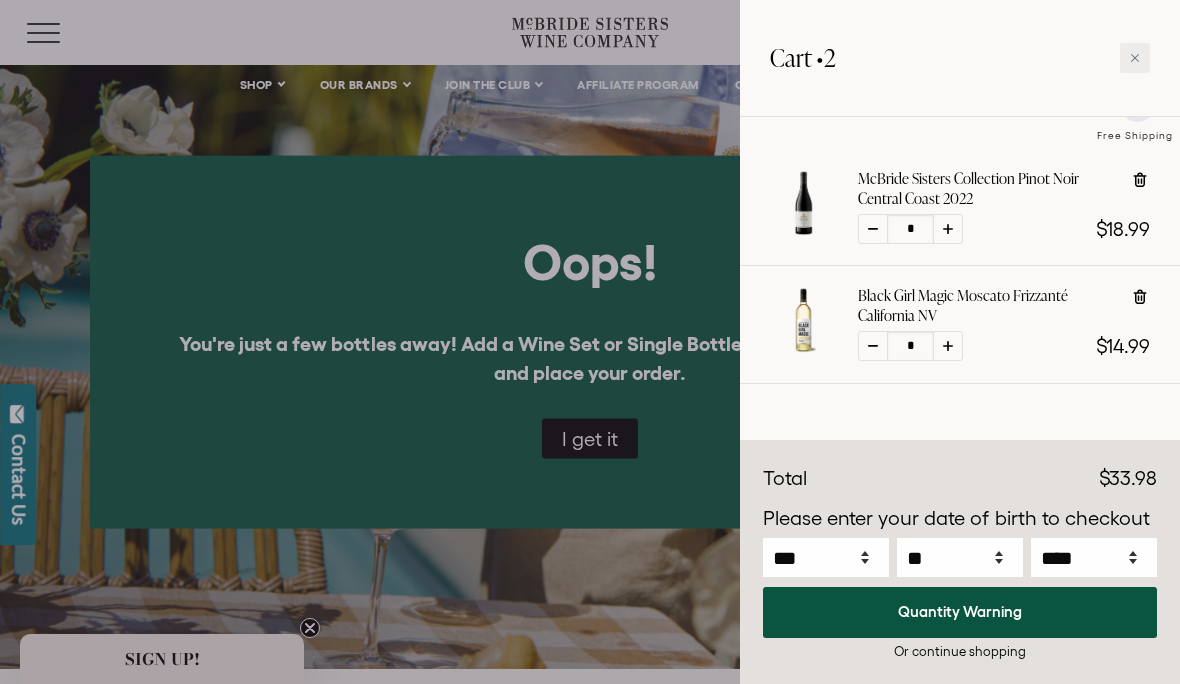 click at bounding box center [590, 342] 